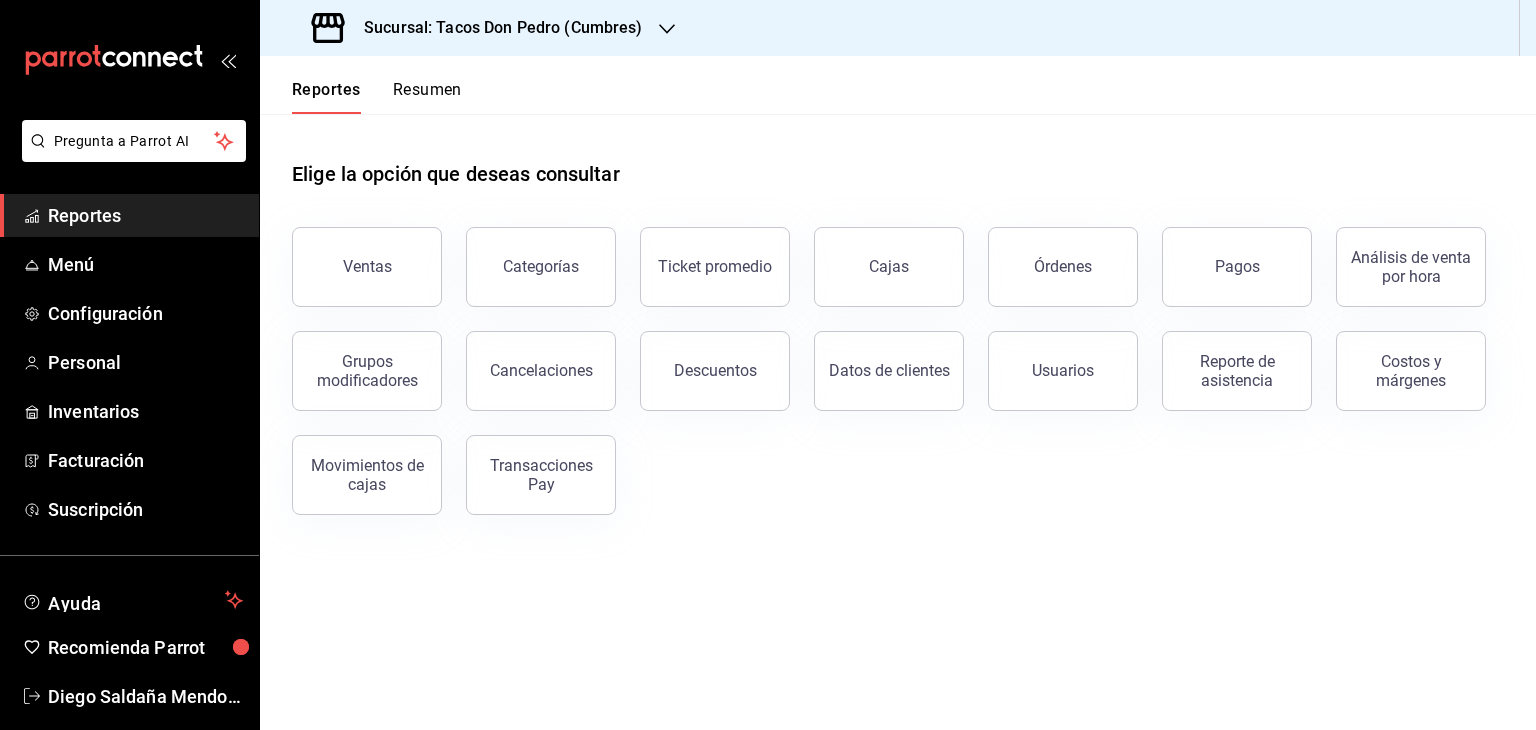 scroll, scrollTop: 0, scrollLeft: 0, axis: both 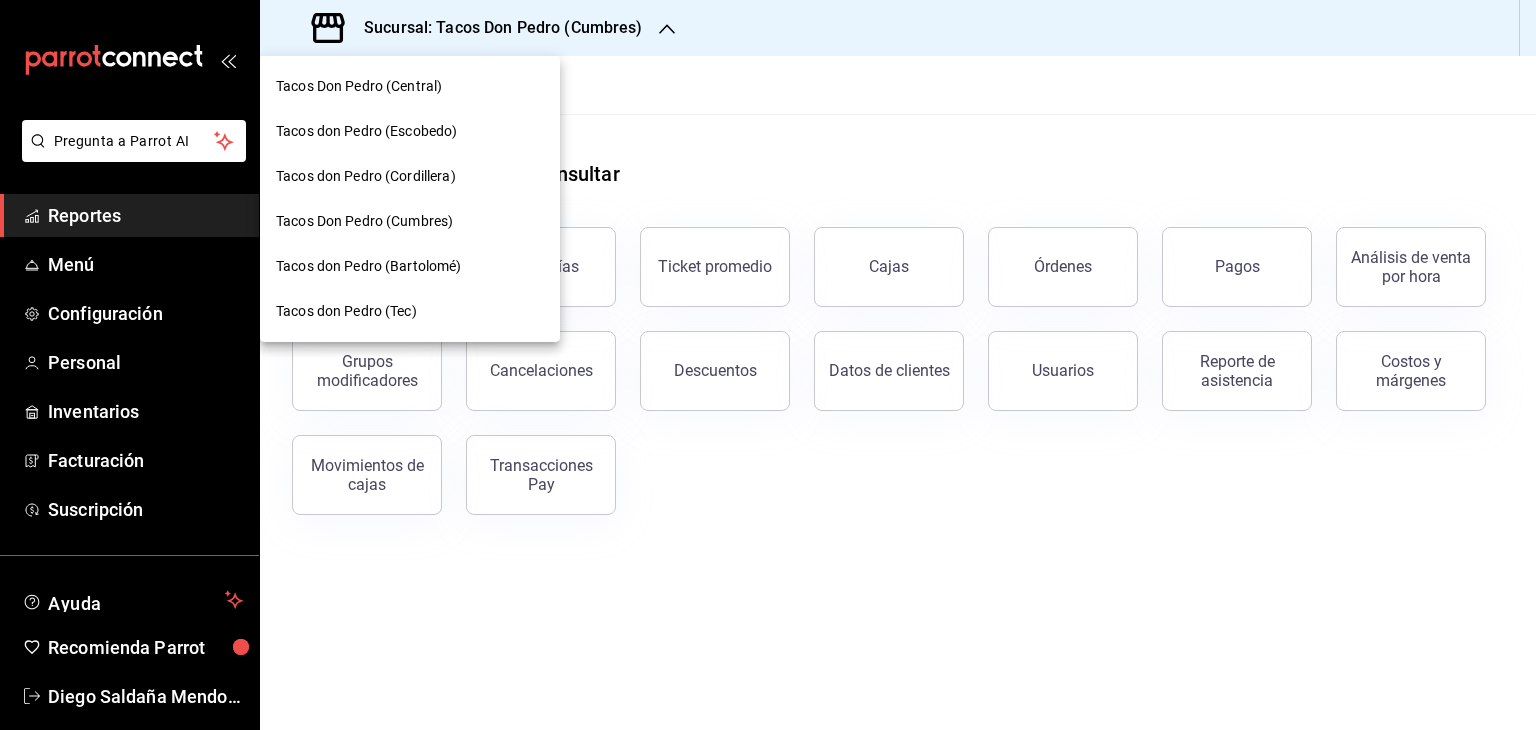 click on "Tacos Don Pedro (Central)" at bounding box center [359, 86] 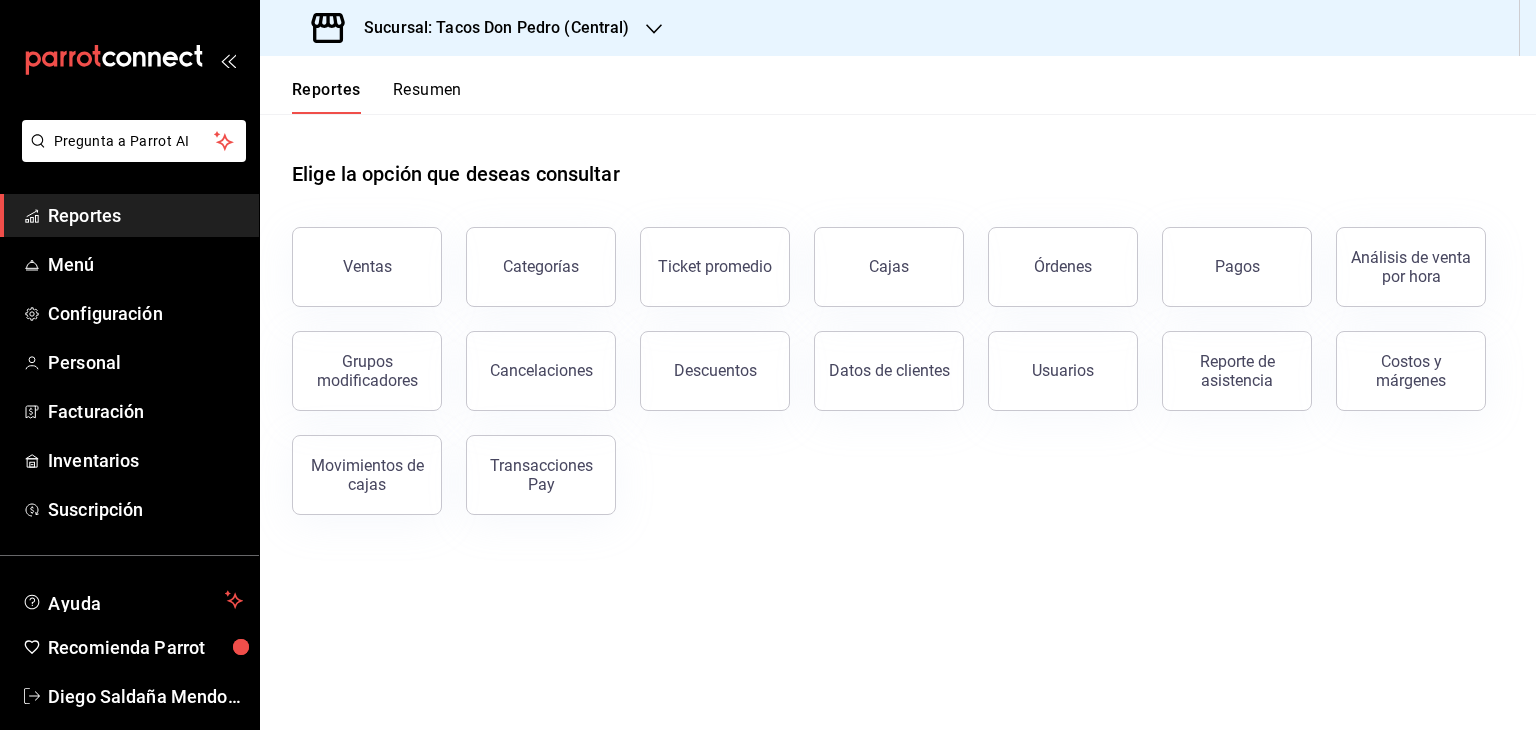 click on "Resumen" at bounding box center (427, 97) 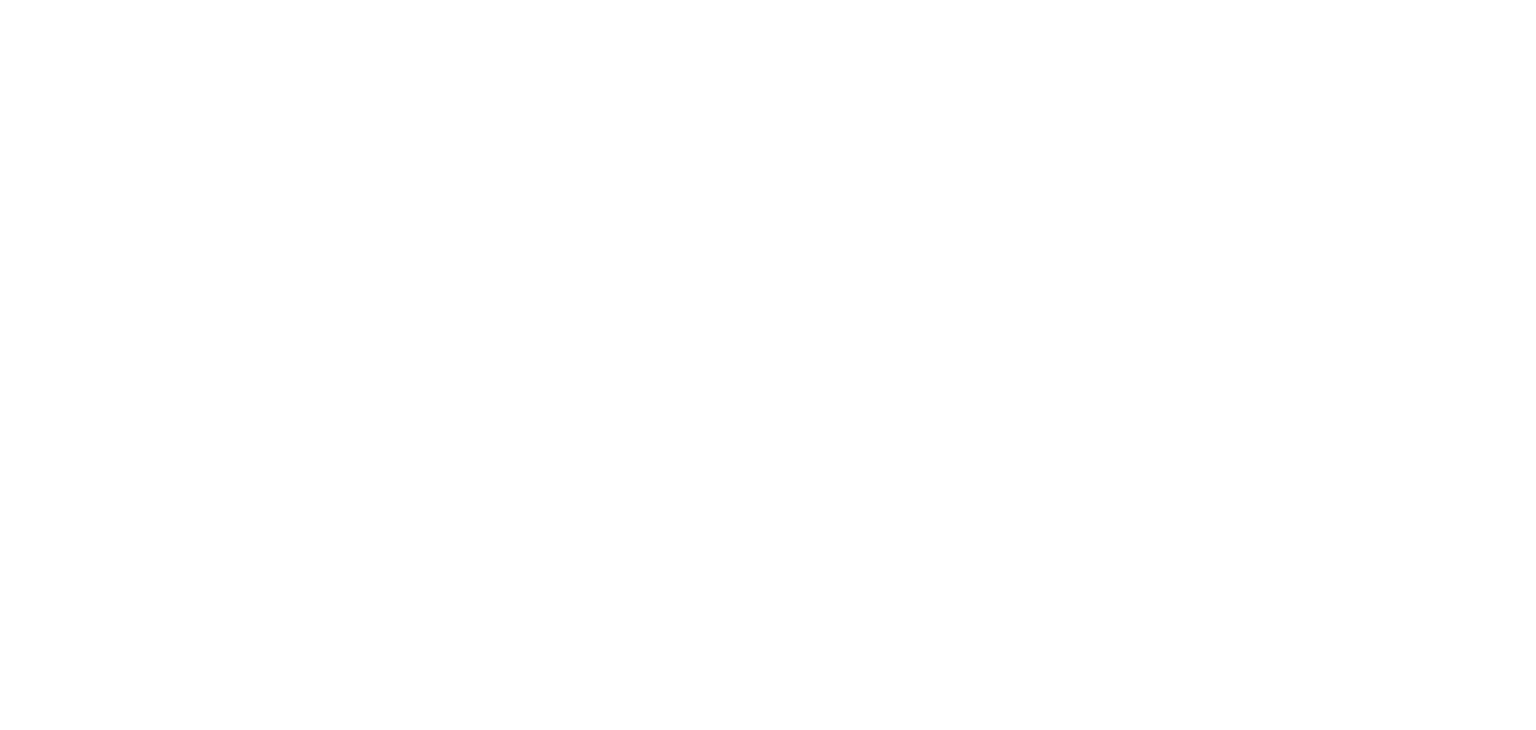 scroll, scrollTop: 0, scrollLeft: 0, axis: both 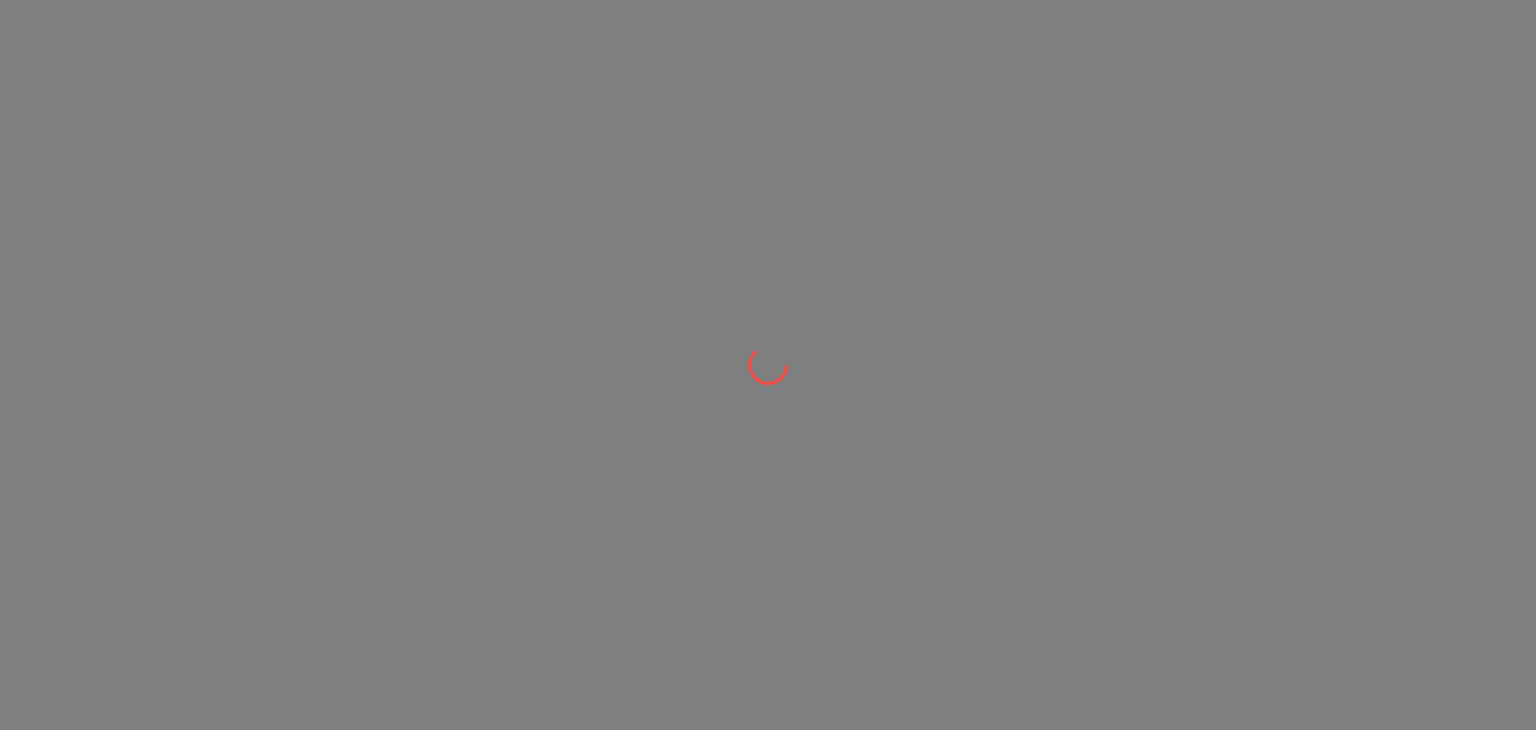 click at bounding box center (768, 365) 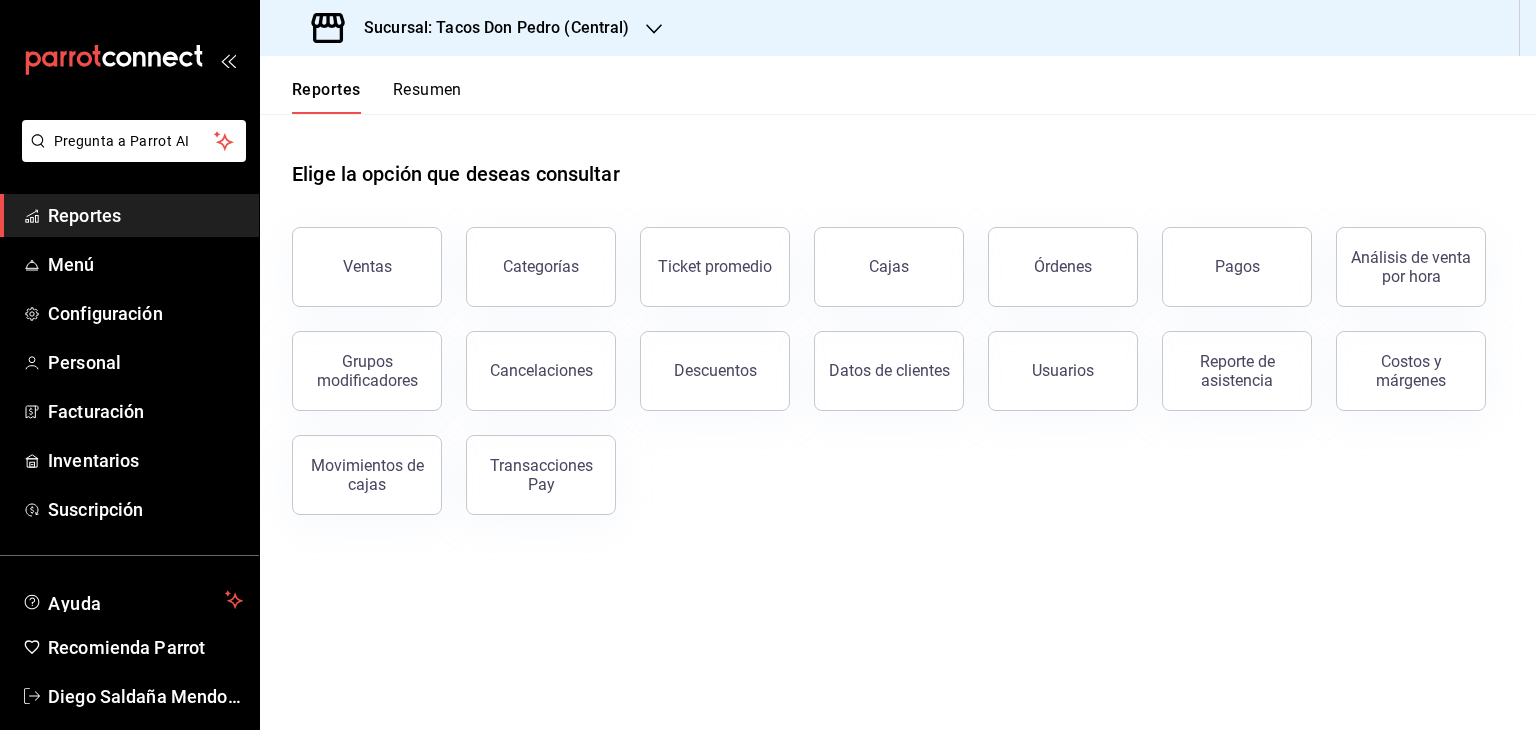 click on "Resumen" at bounding box center (427, 97) 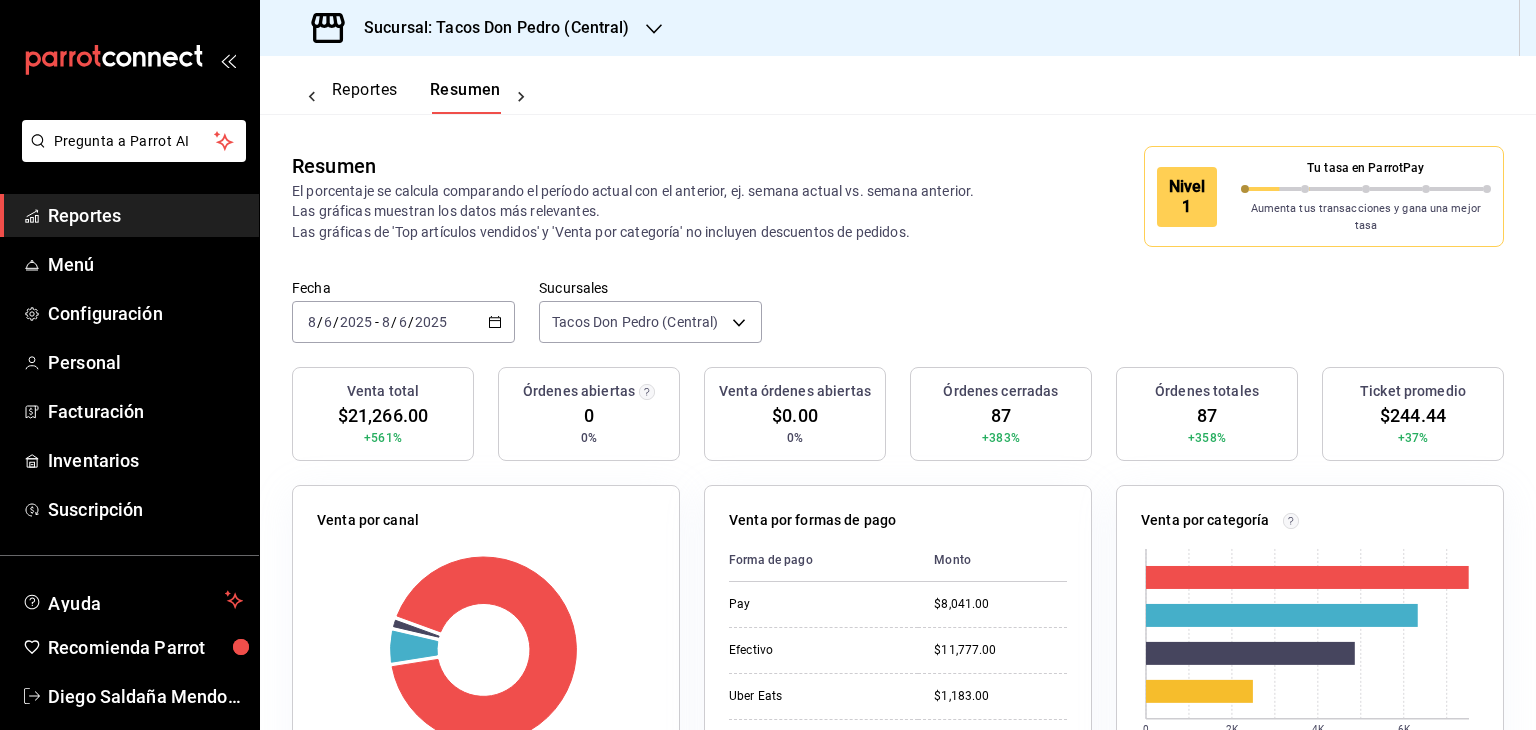 click on "Fecha [DATE] [TIME] / [DATE] [TIME] / [DATE] [TIME] Sucursales Tacos Don Pedro (Central)" at bounding box center (898, 323) 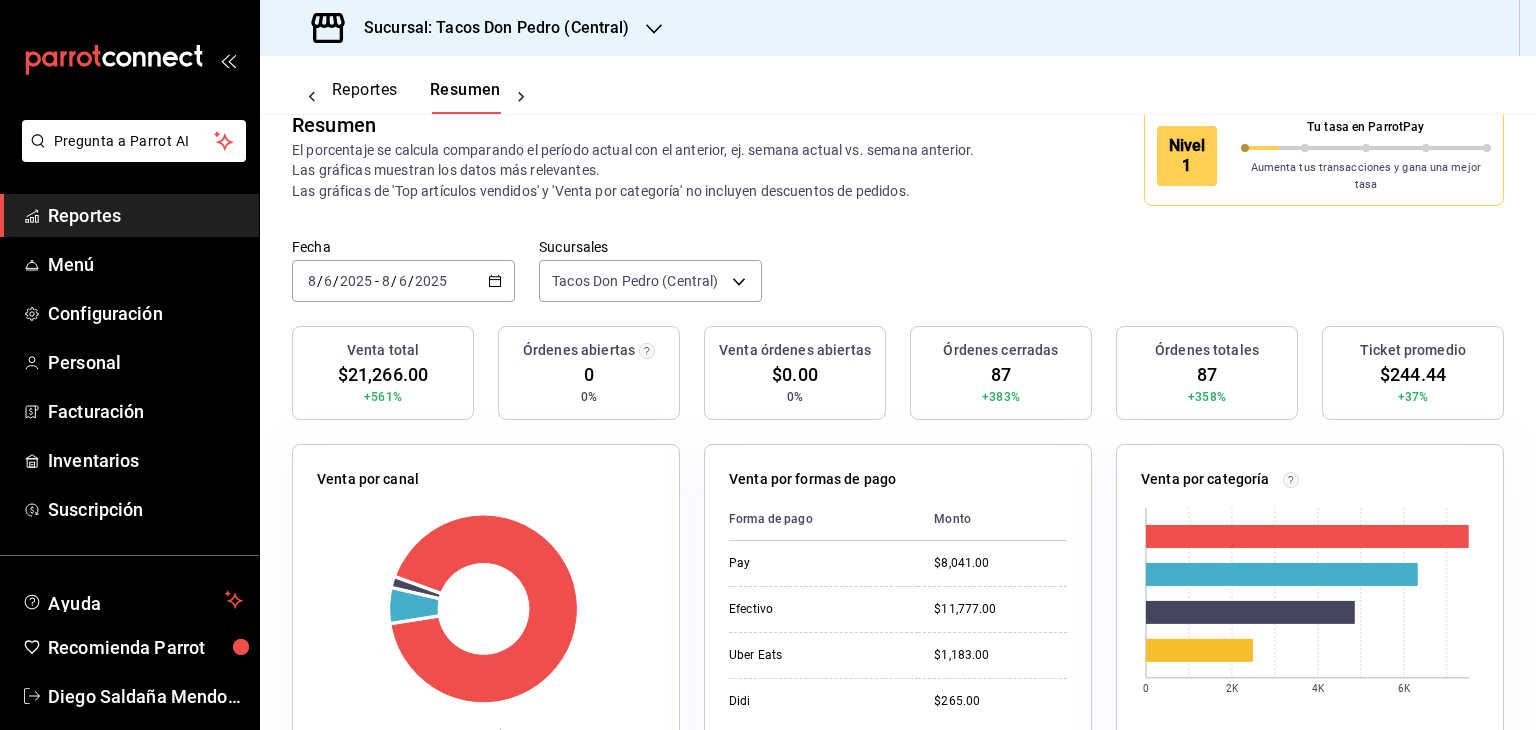 scroll, scrollTop: 40, scrollLeft: 0, axis: vertical 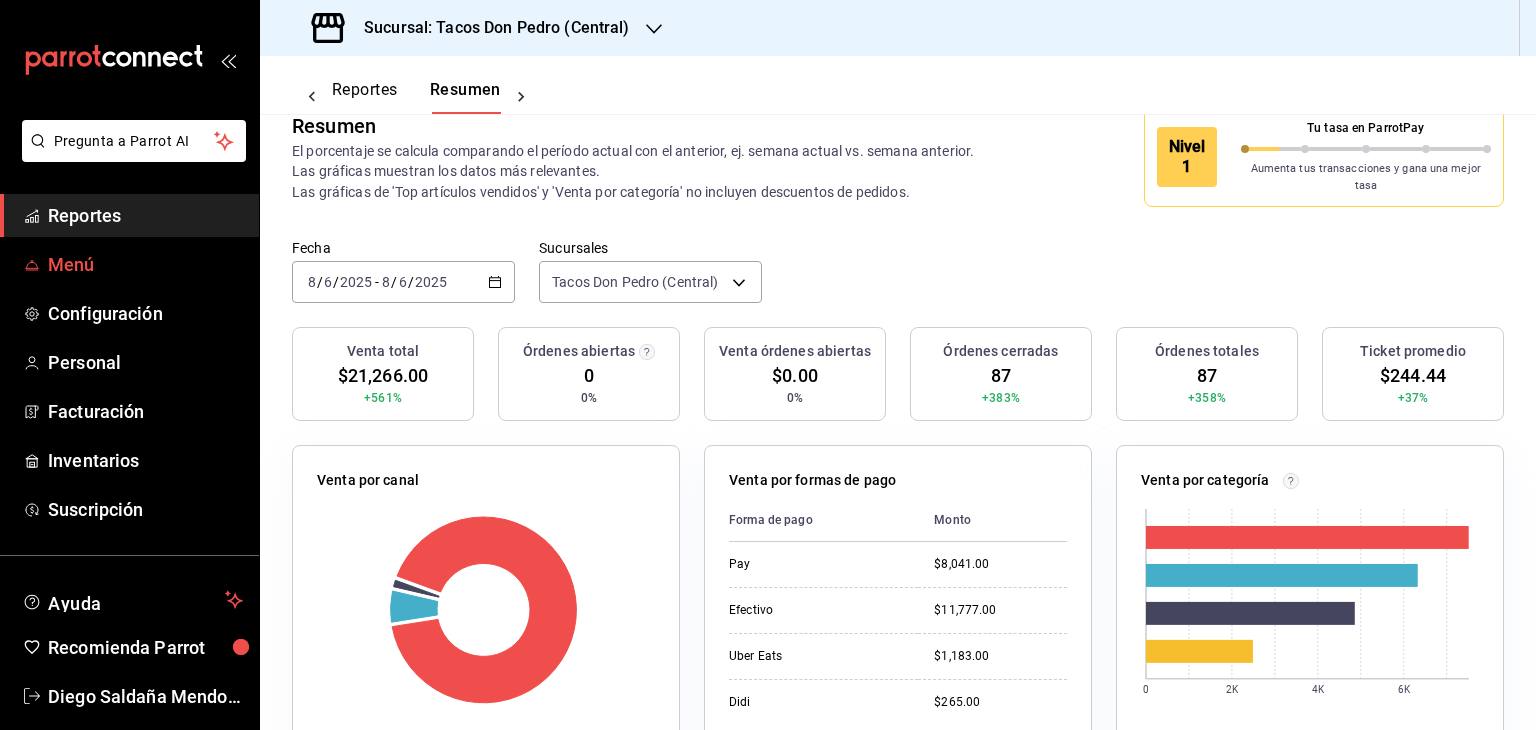 click on "Menú" at bounding box center (145, 264) 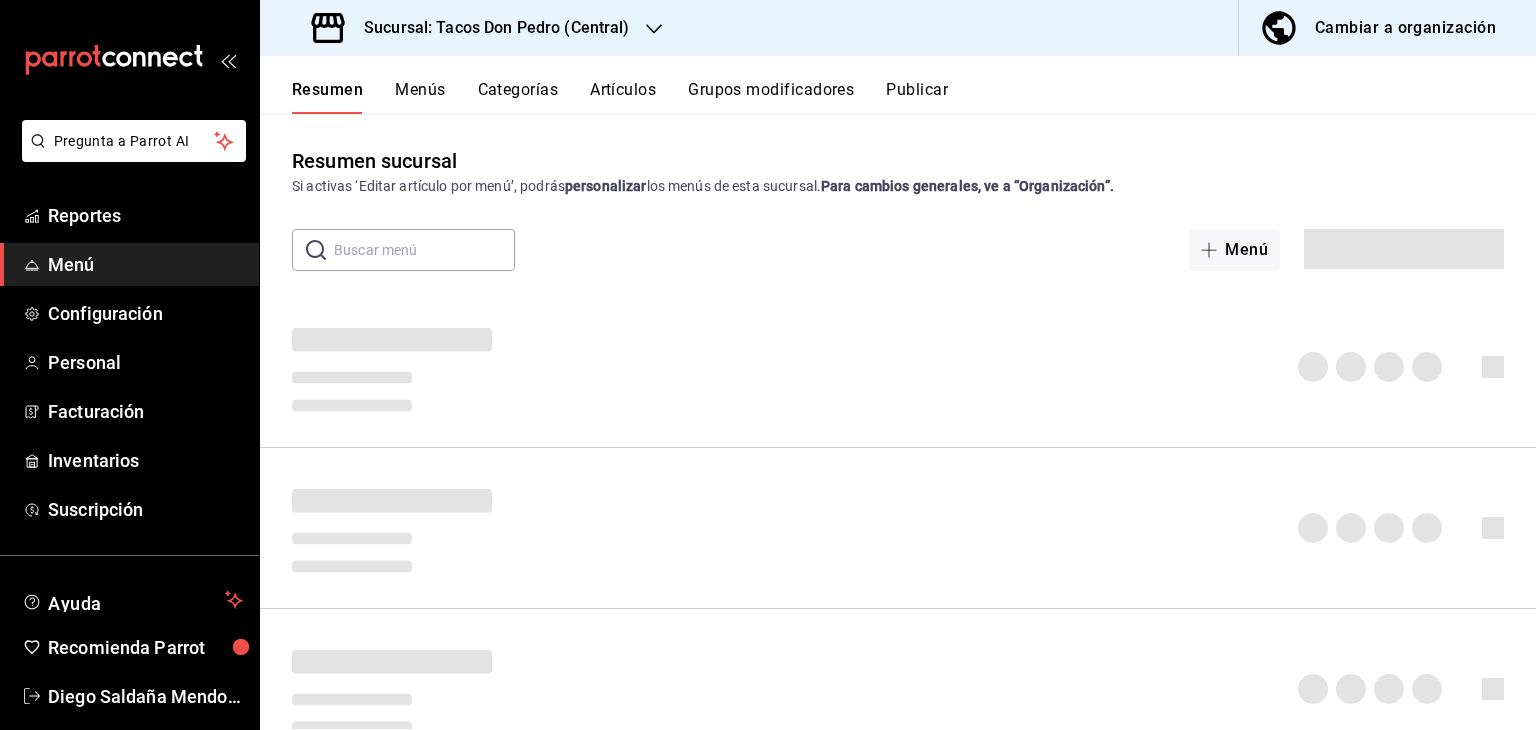 click on "Reportes" at bounding box center (129, 215) 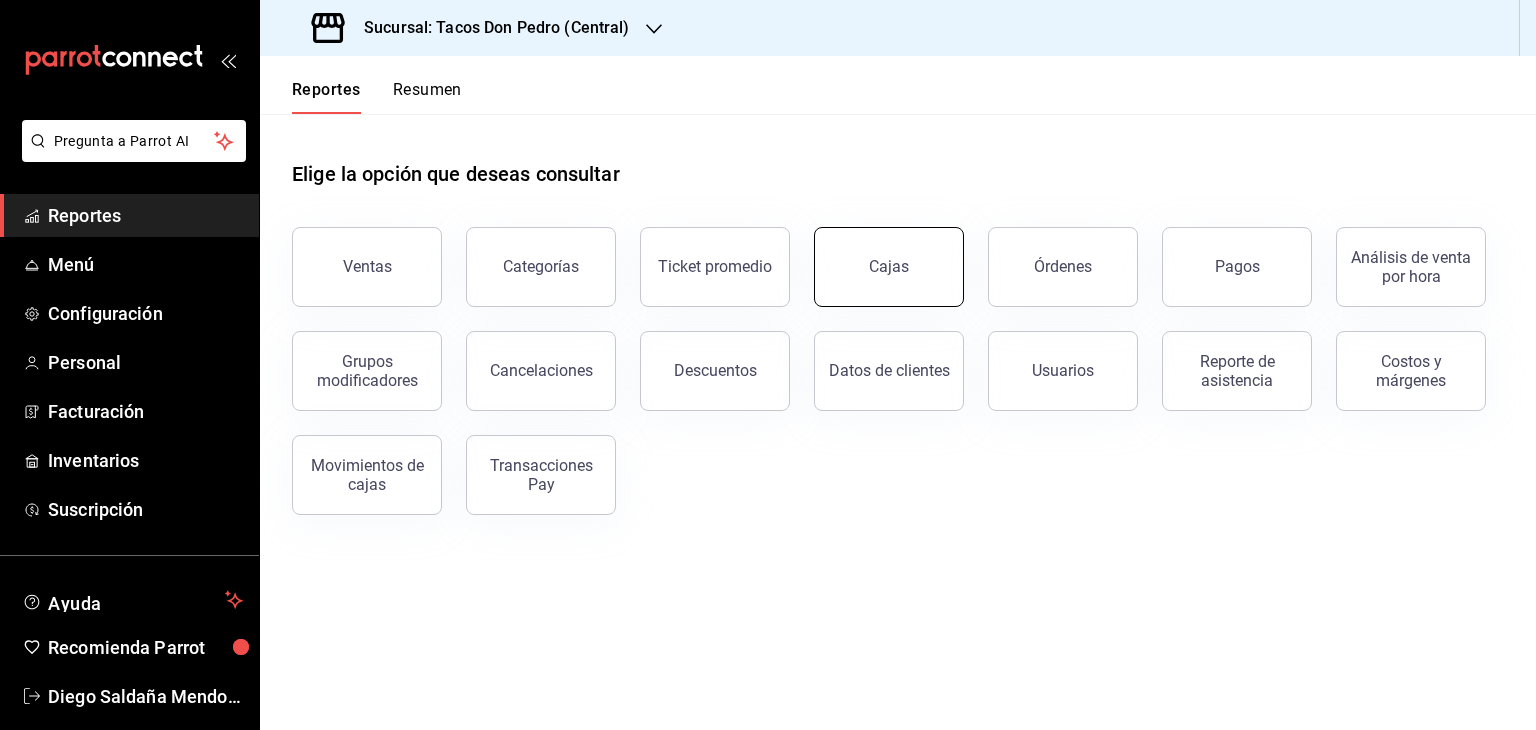 click on "Cajas" at bounding box center (889, 267) 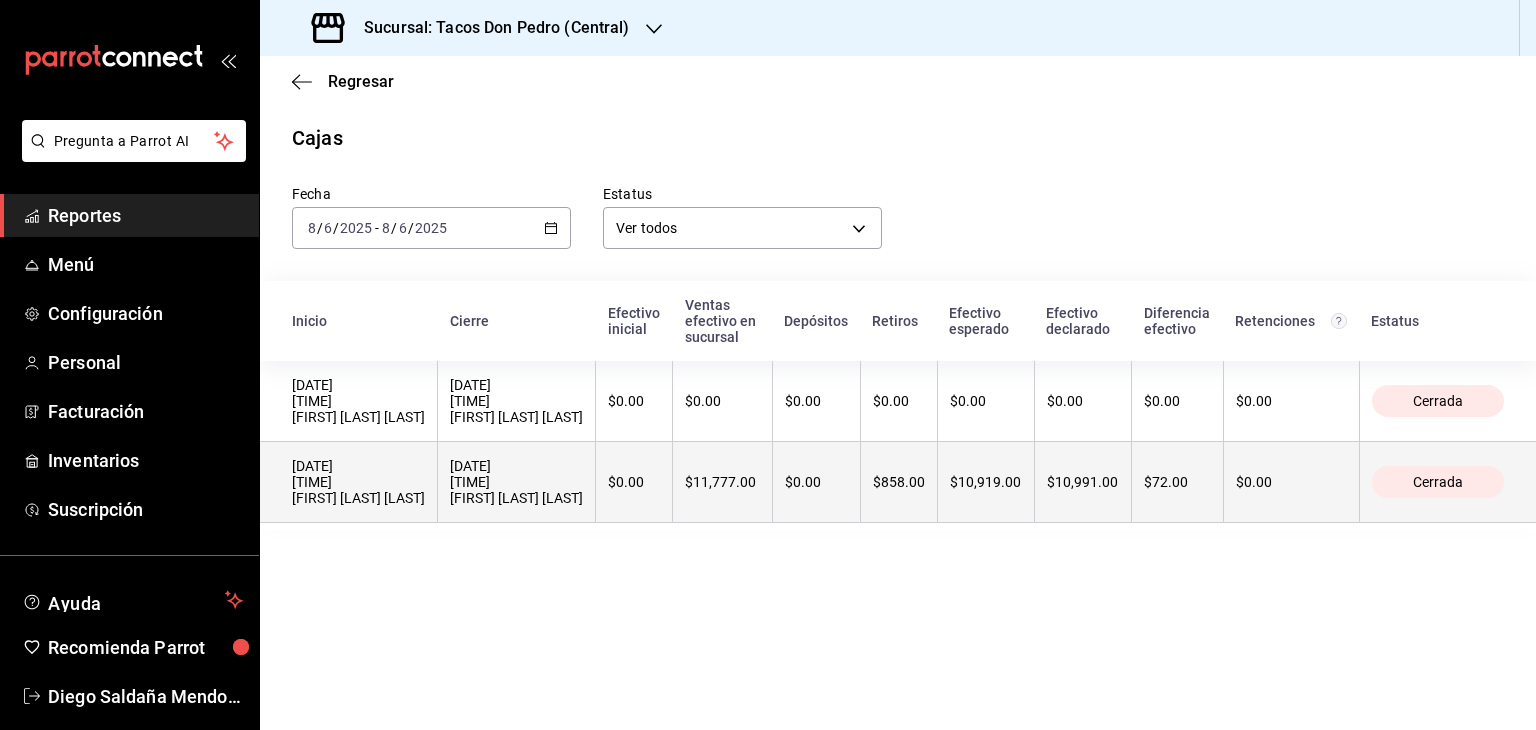 click on "$11,777.00" at bounding box center (722, 482) 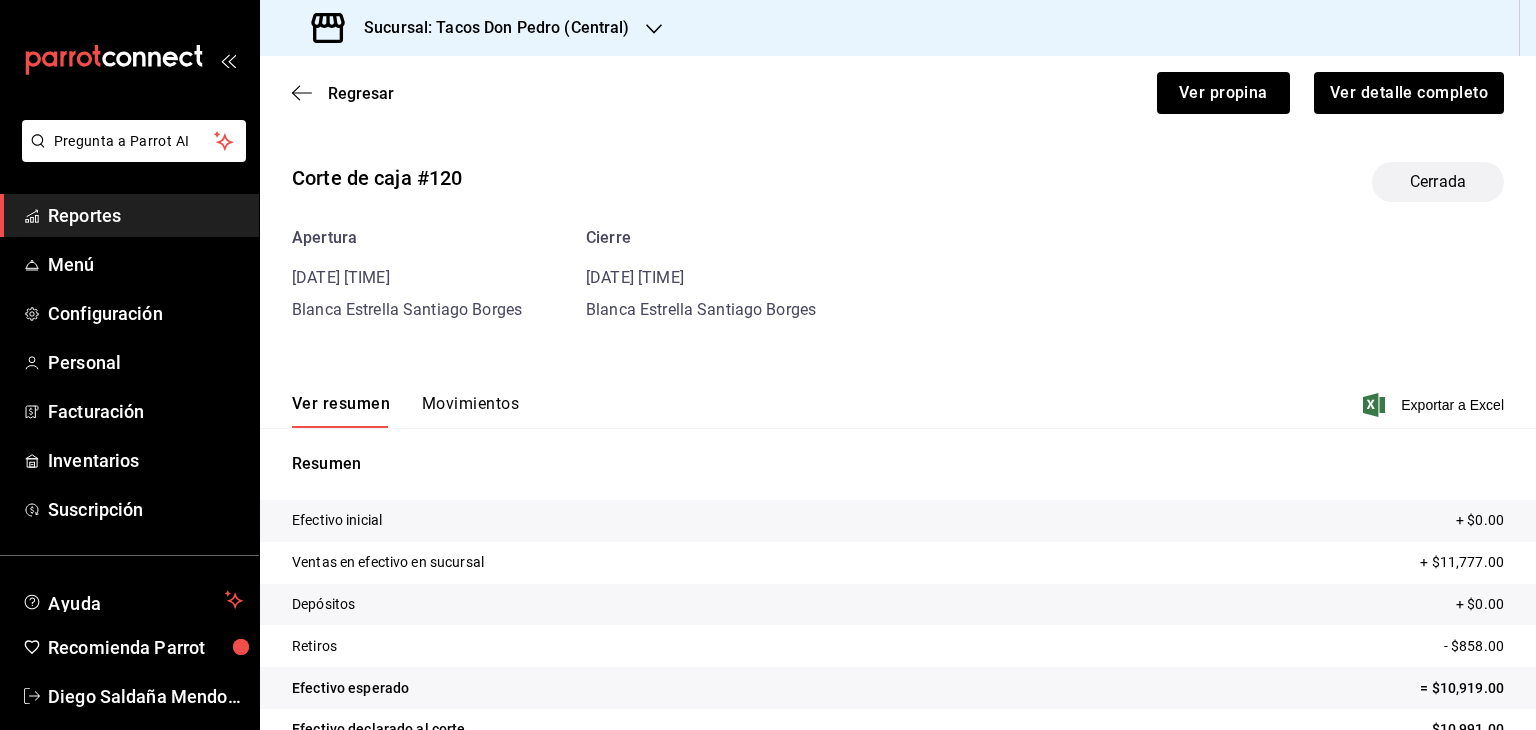 click on "Movimientos" at bounding box center [470, 411] 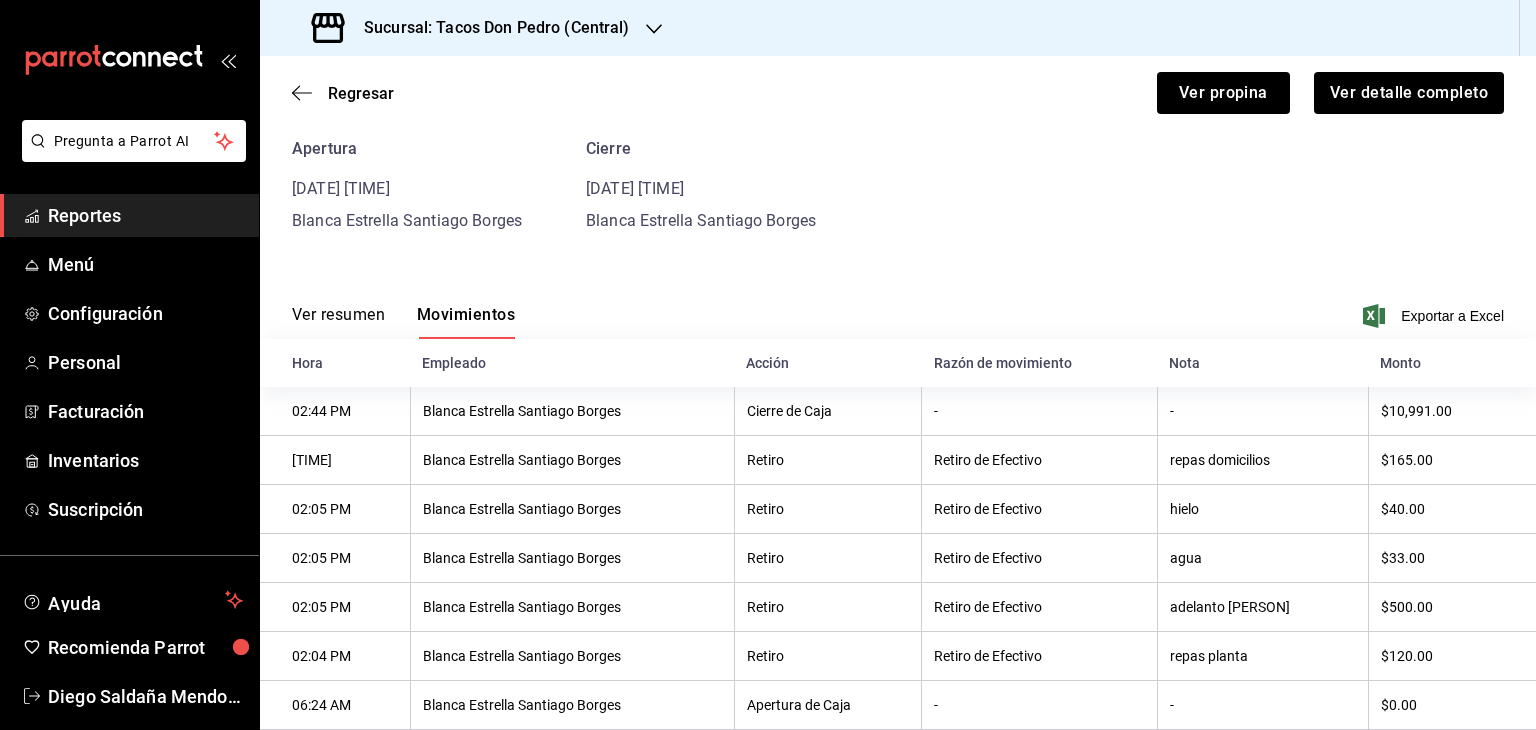 scroll, scrollTop: 142, scrollLeft: 0, axis: vertical 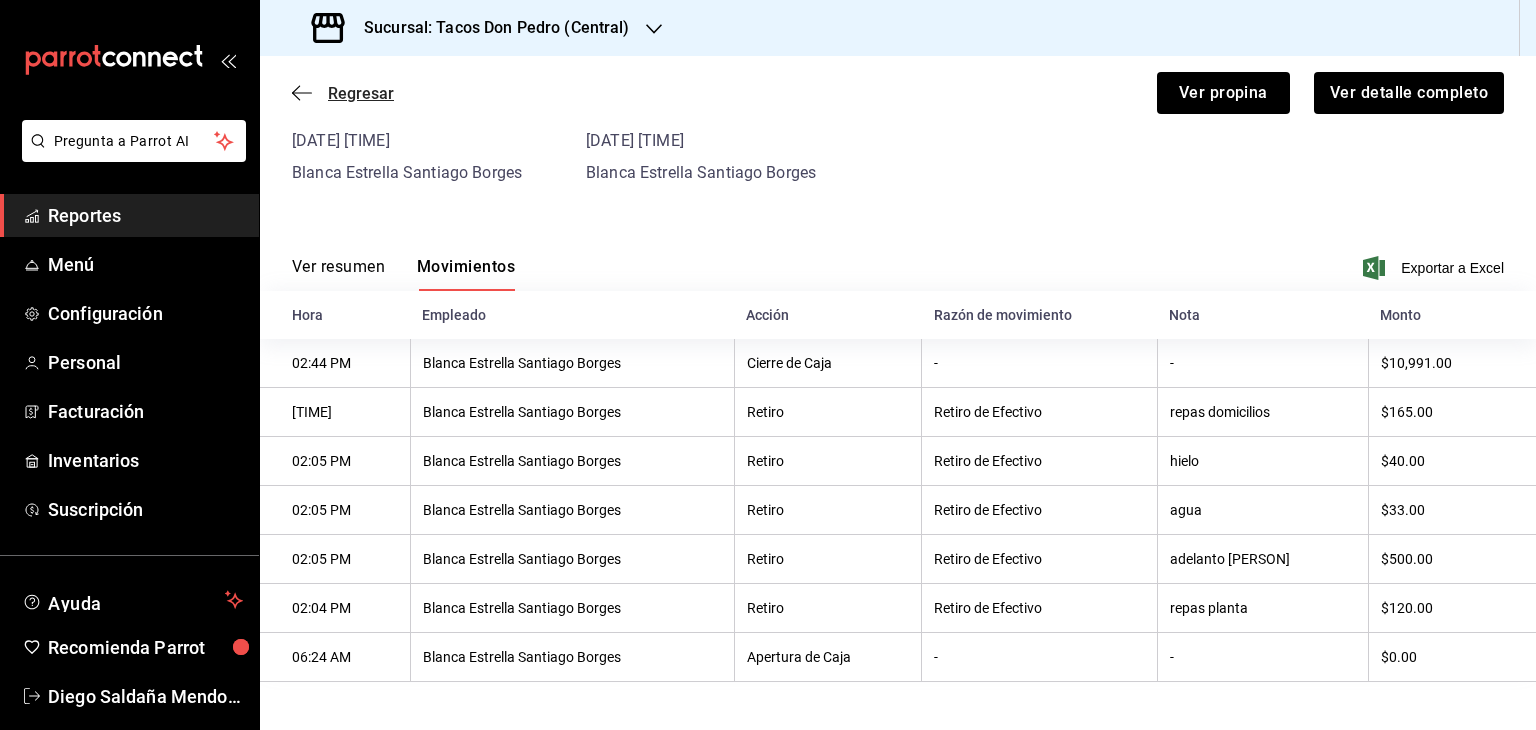 click 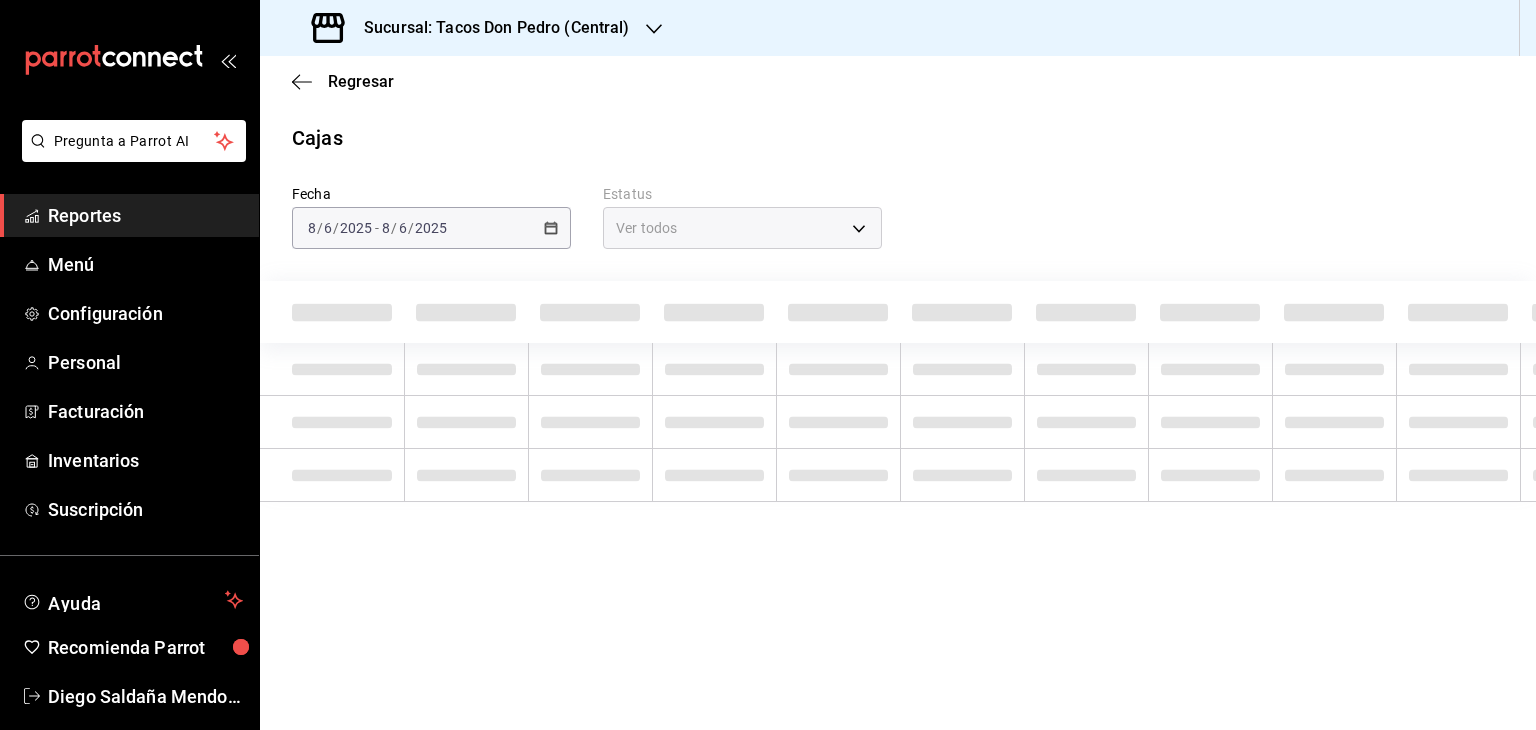 scroll, scrollTop: 0, scrollLeft: 0, axis: both 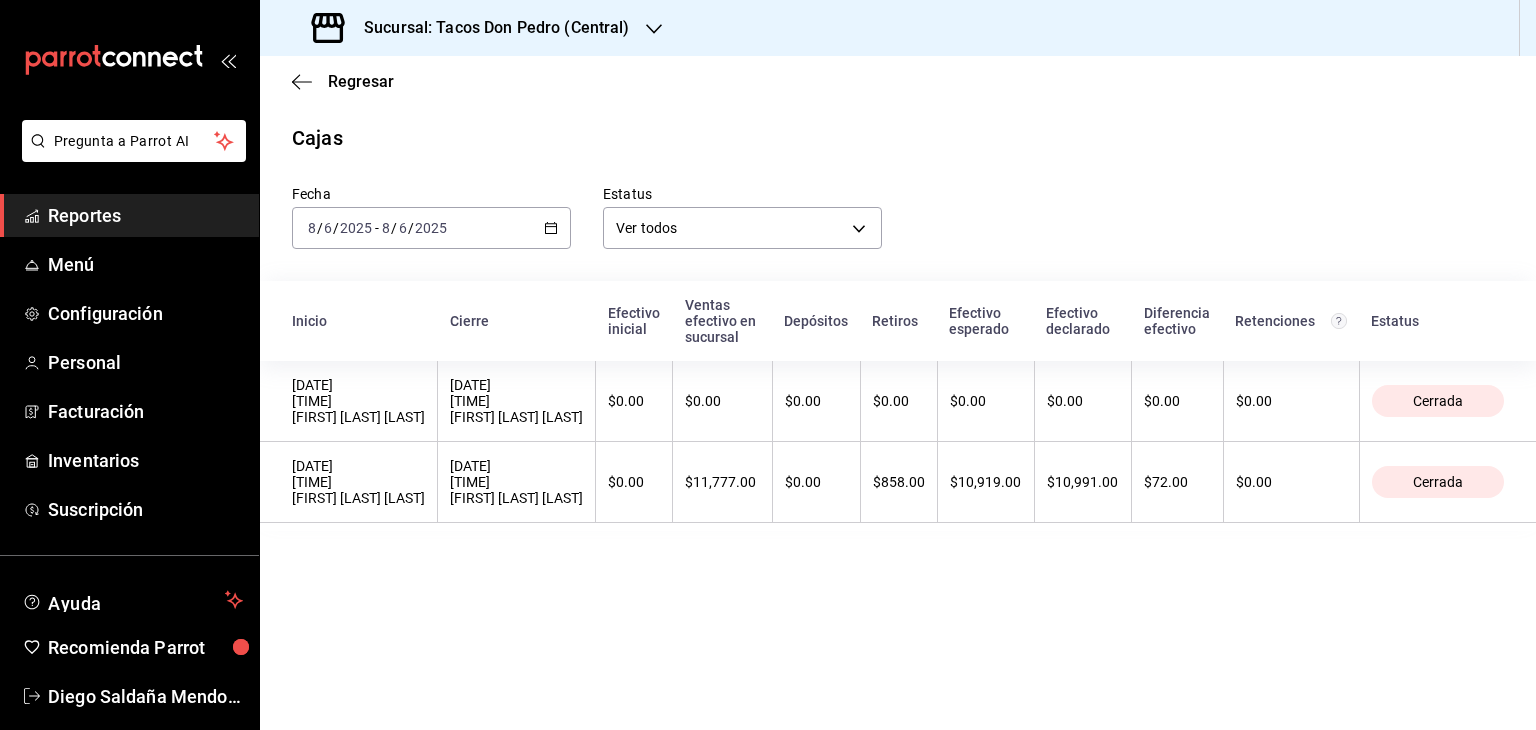 click 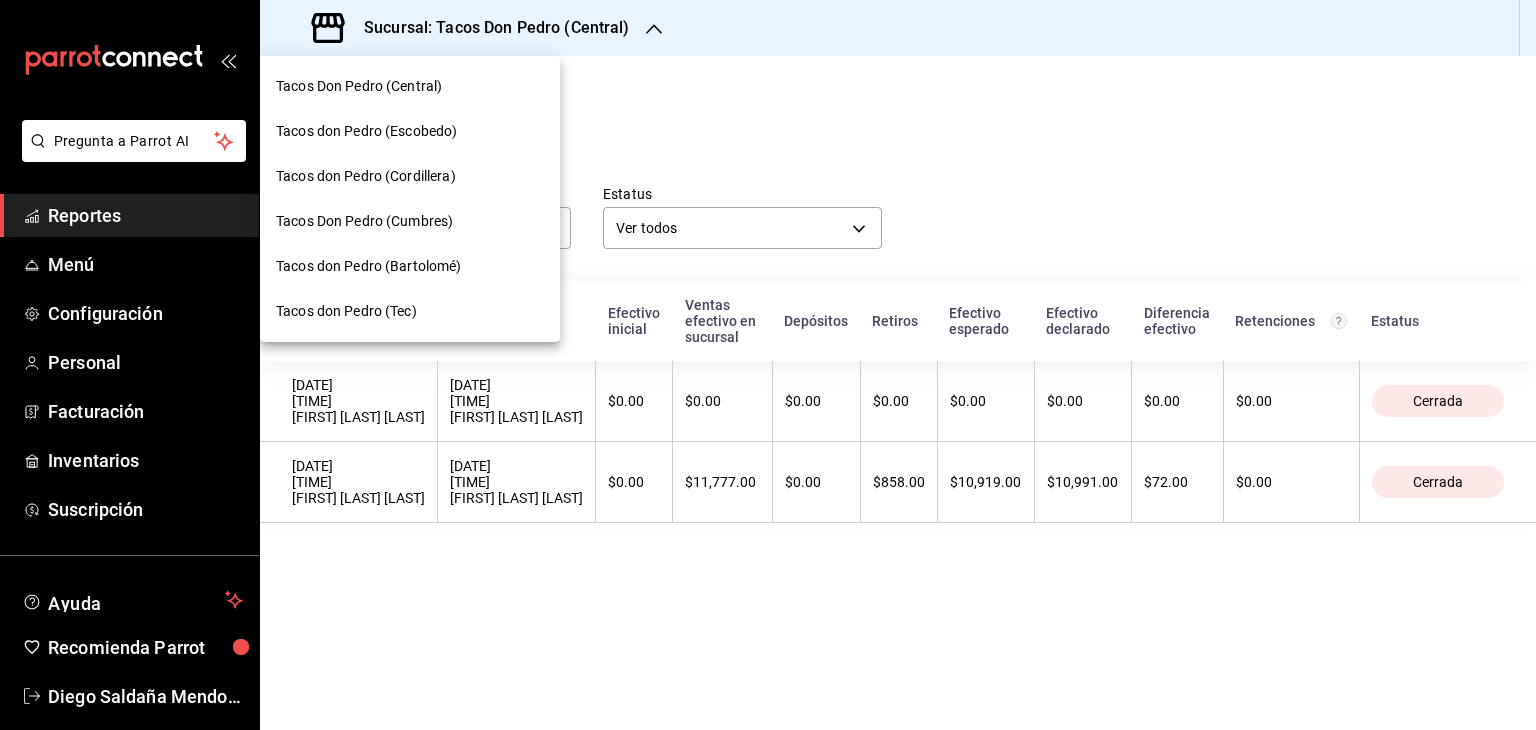 click on "Tacos don Pedro (Cordillera)" at bounding box center [366, 176] 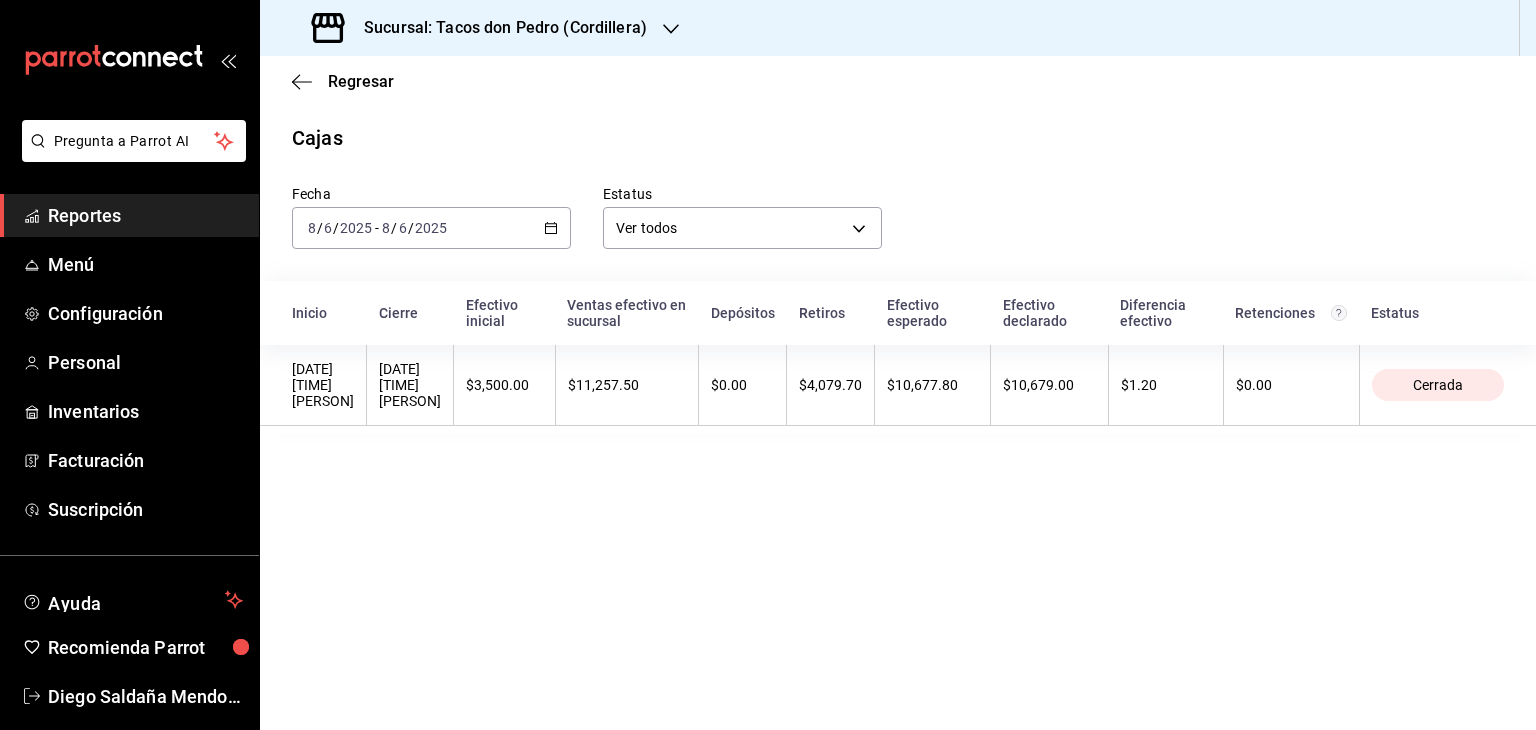 click on "Reportes" at bounding box center [145, 215] 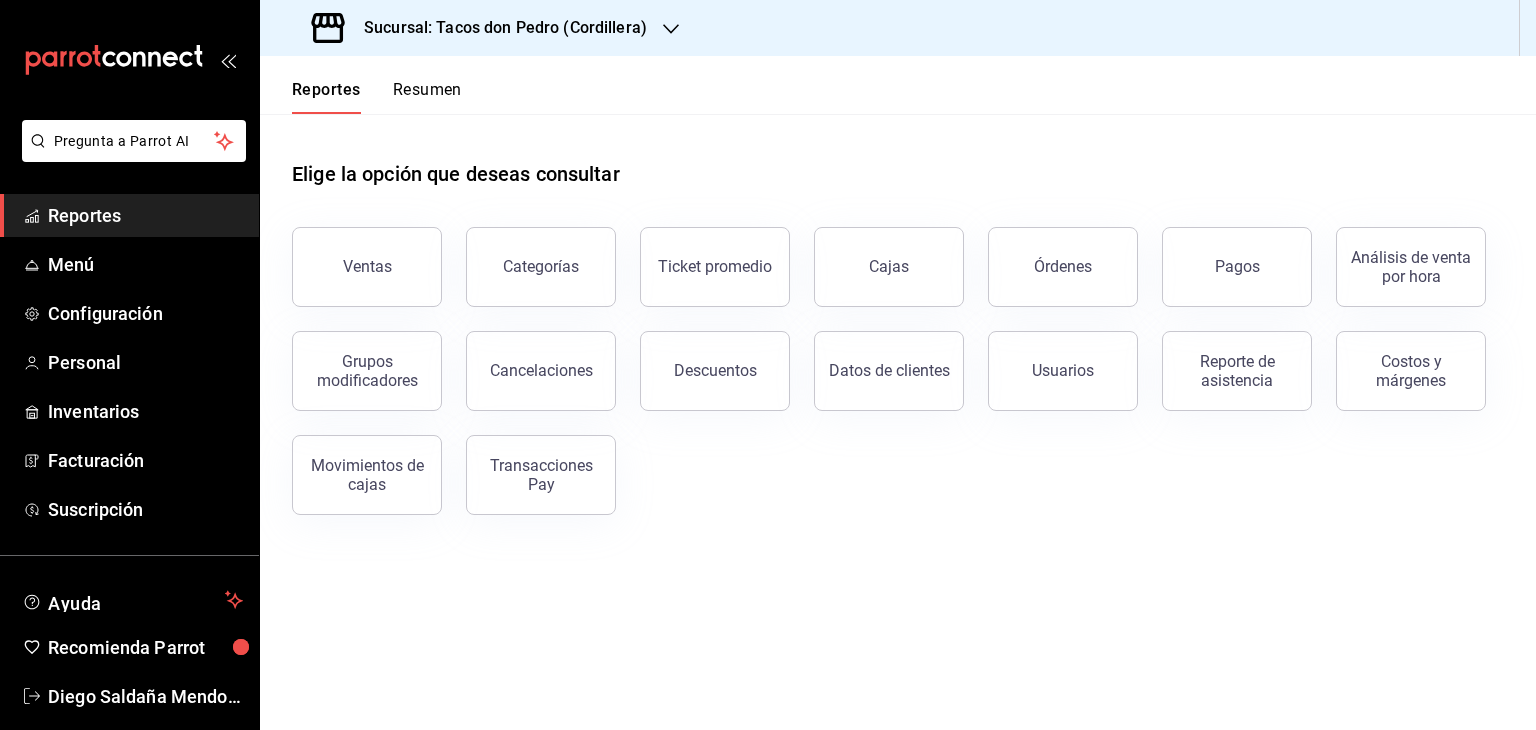 click on "Resumen" at bounding box center (427, 97) 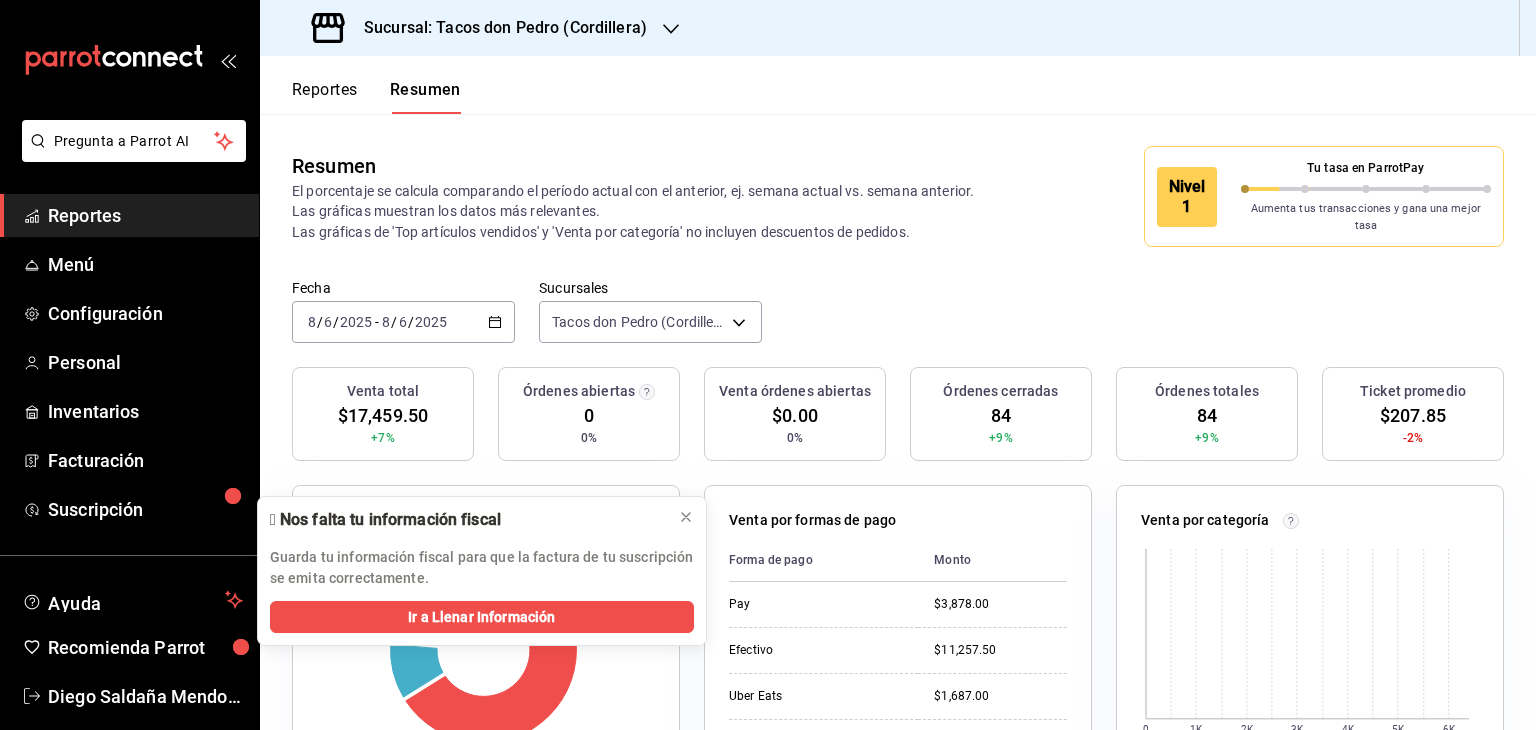 click on "Fecha [DATE] [TIME] / [DATE] [TIME] / [DATE] [TIME] Sucursales Tacos don Pedro (Cordillera)" at bounding box center [898, 323] 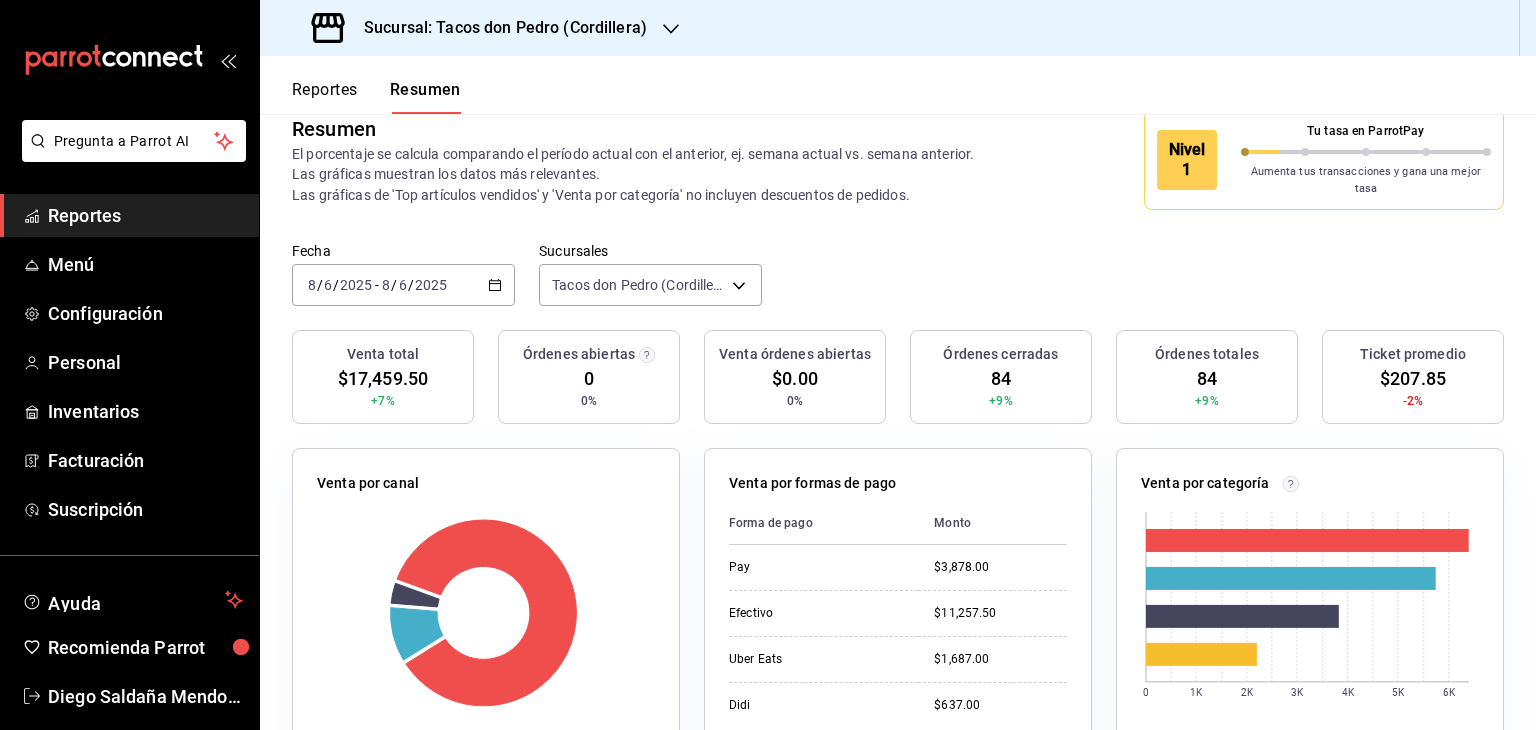 scroll, scrollTop: 0, scrollLeft: 0, axis: both 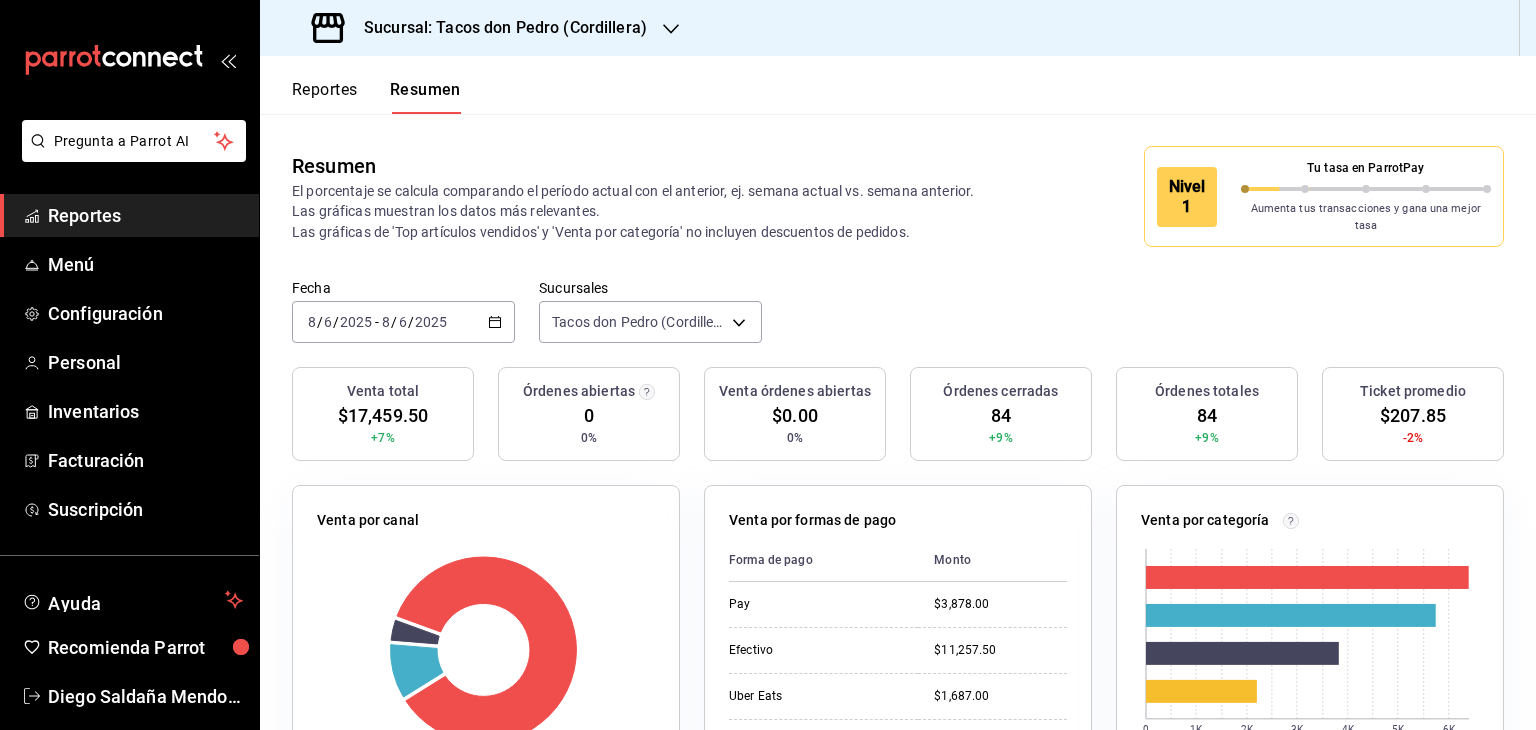 click on "Reportes" at bounding box center (145, 215) 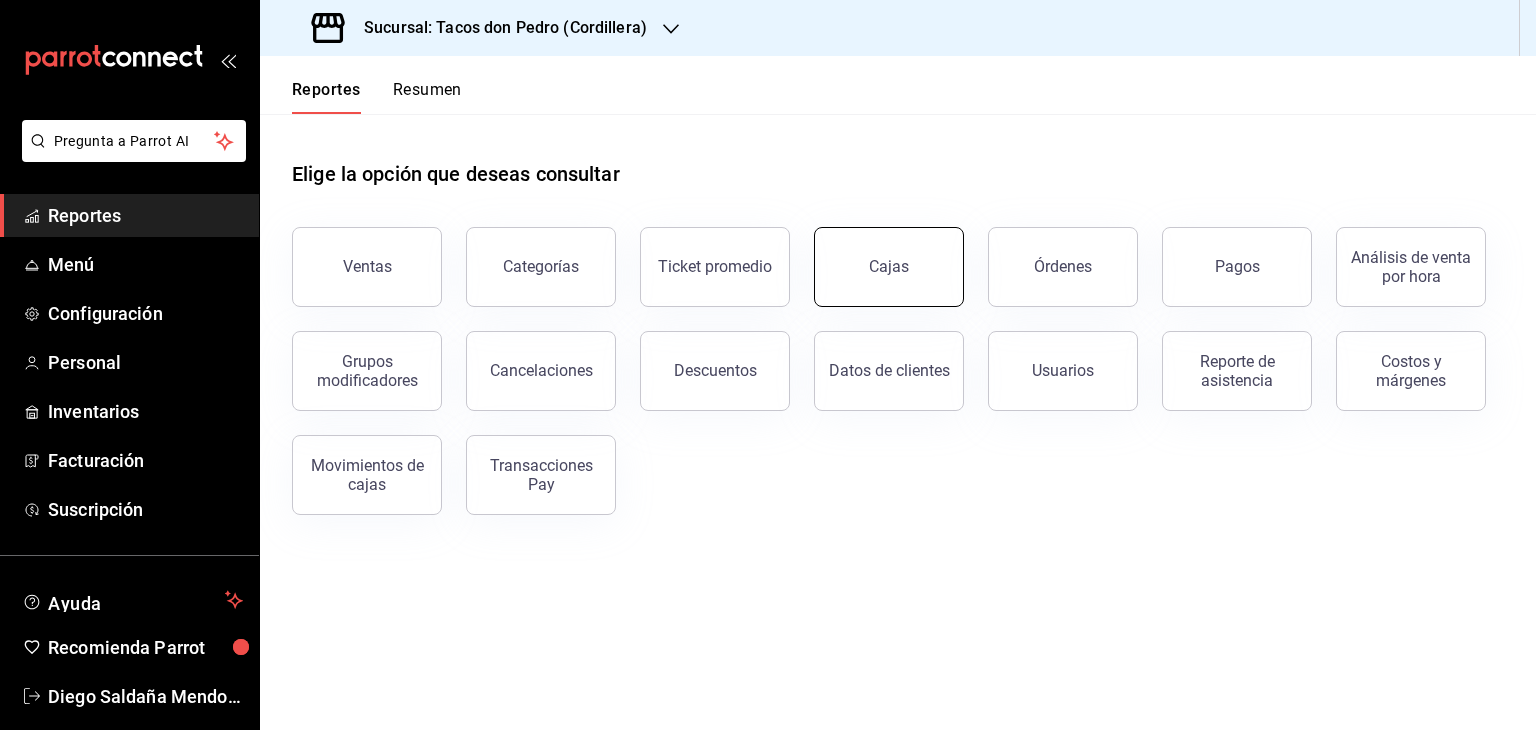 click on "Cajas" at bounding box center [889, 267] 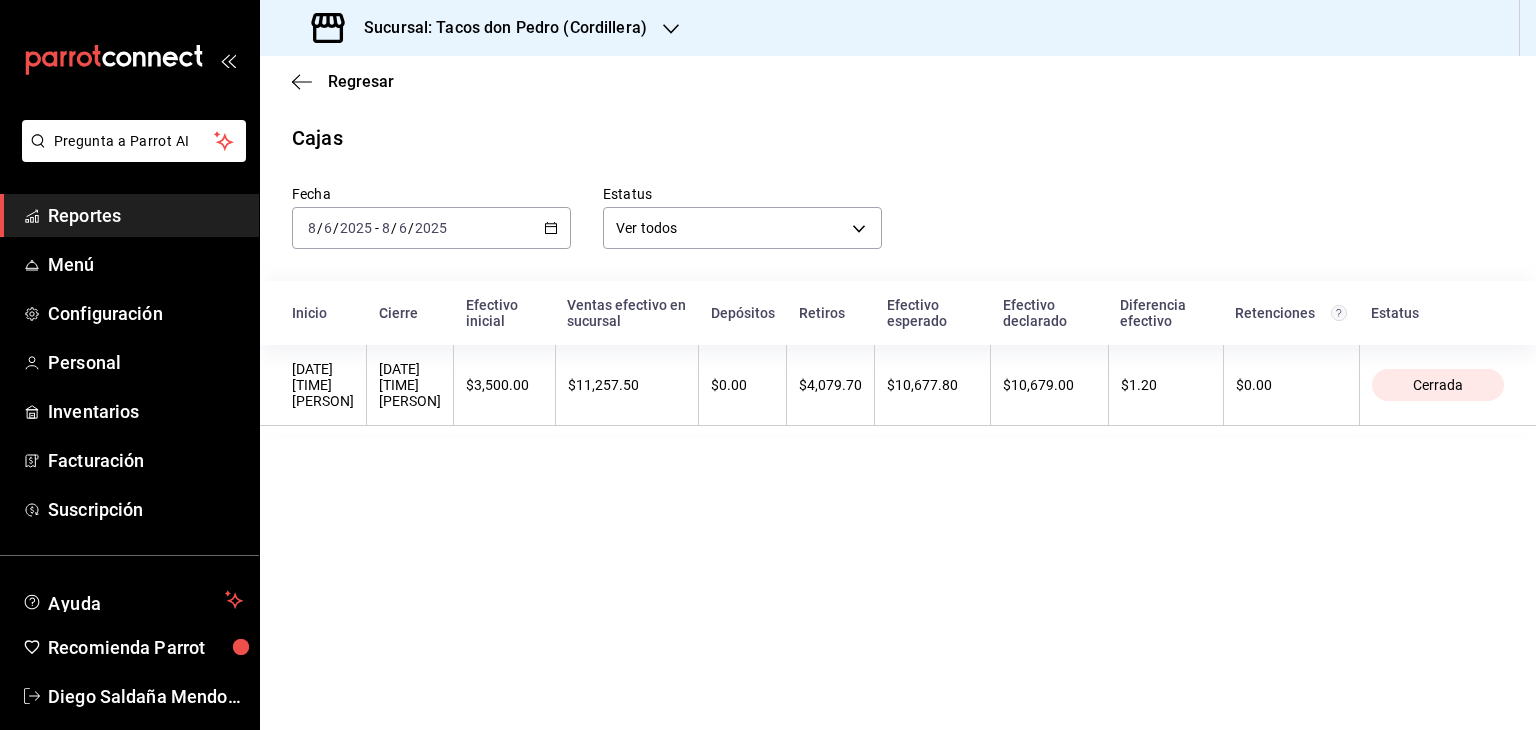 click on "$0.00" at bounding box center [742, 385] 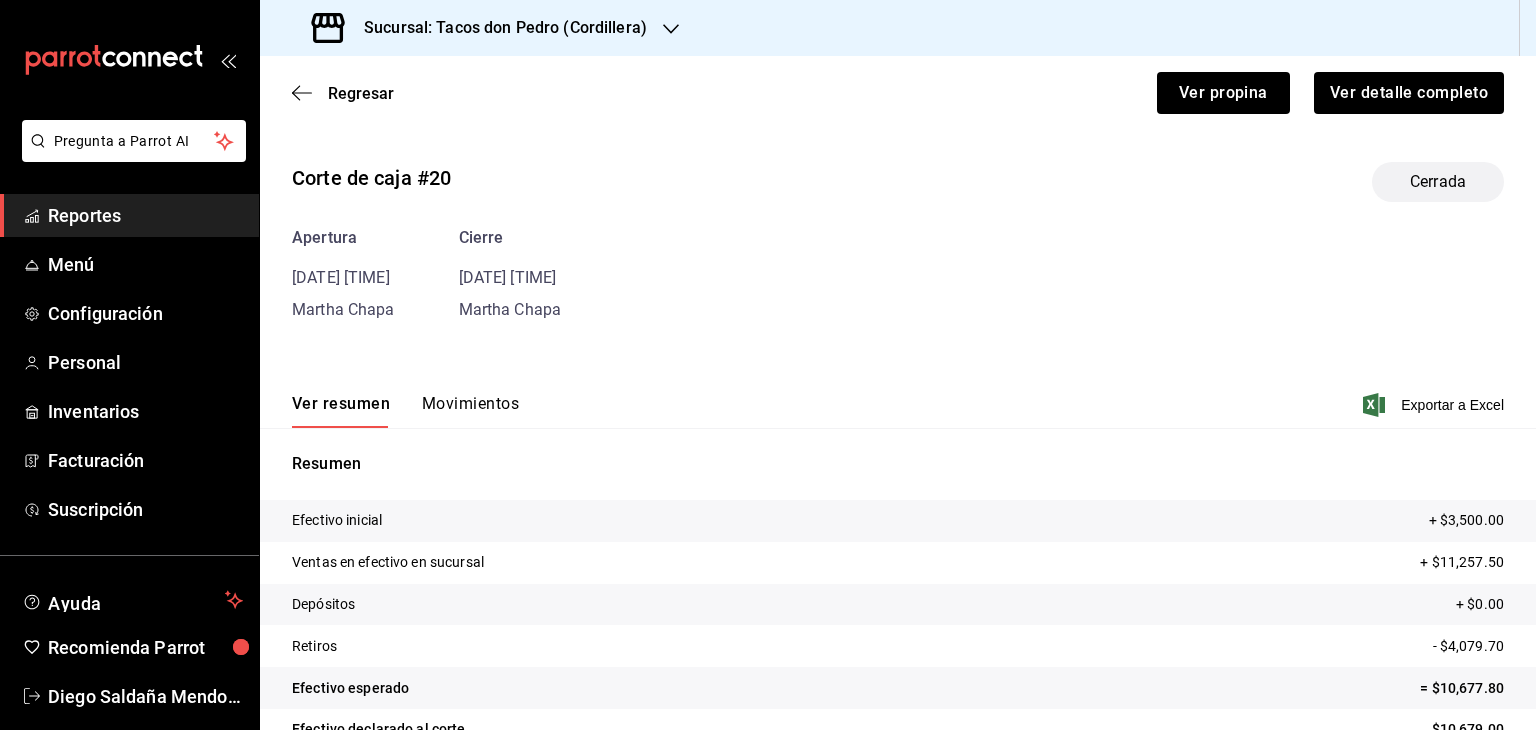 click on "Movimientos" at bounding box center [470, 411] 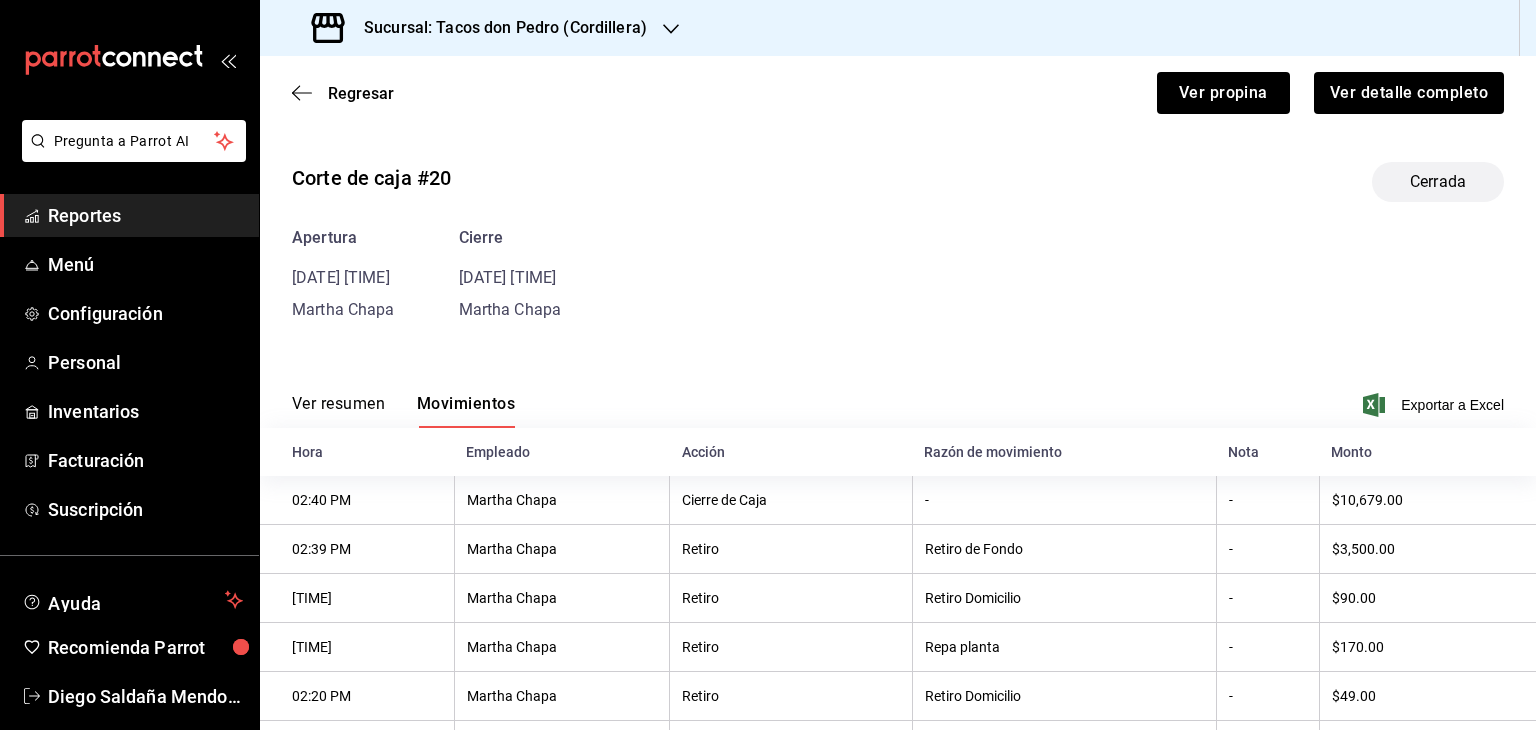 type 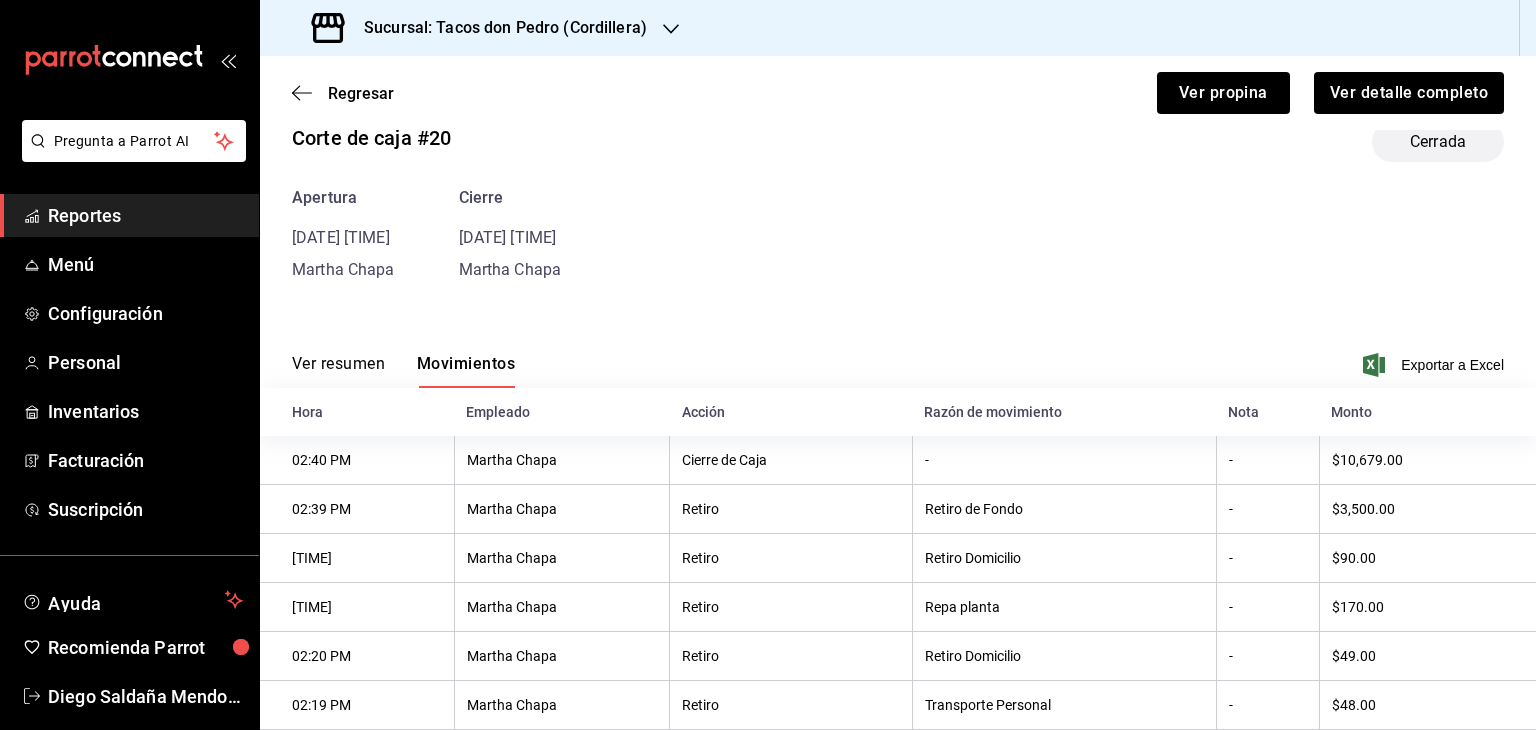 scroll, scrollTop: 241, scrollLeft: 0, axis: vertical 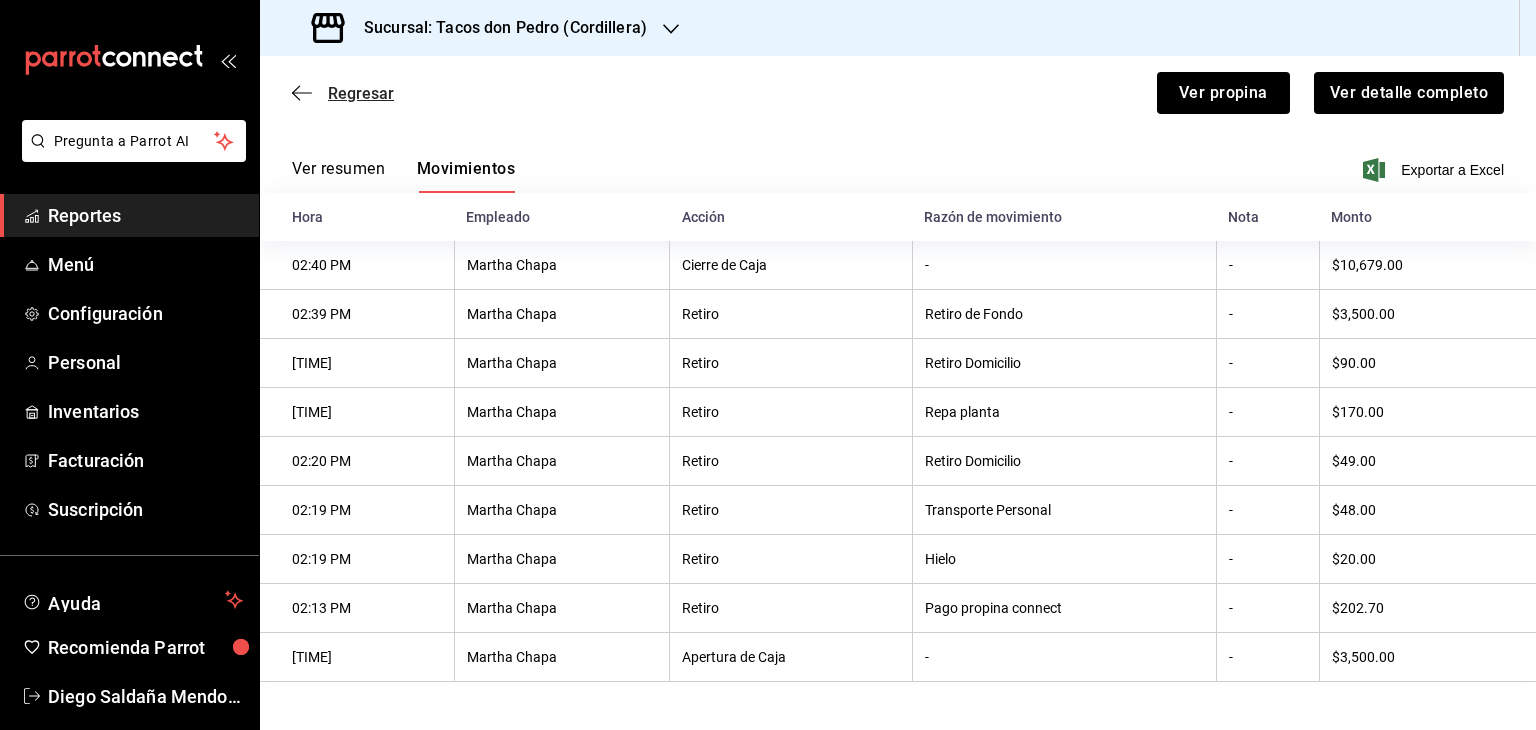 click 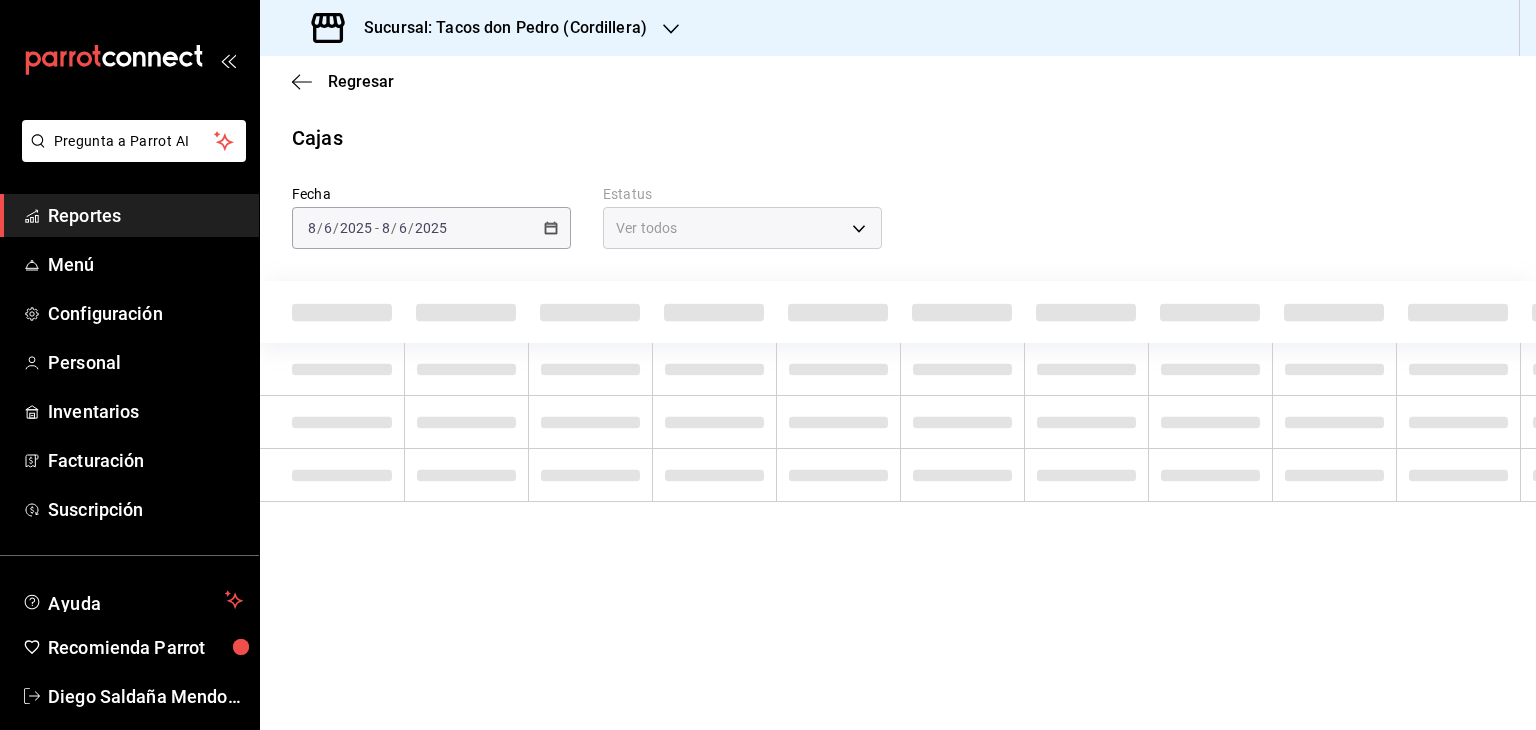 scroll, scrollTop: 0, scrollLeft: 0, axis: both 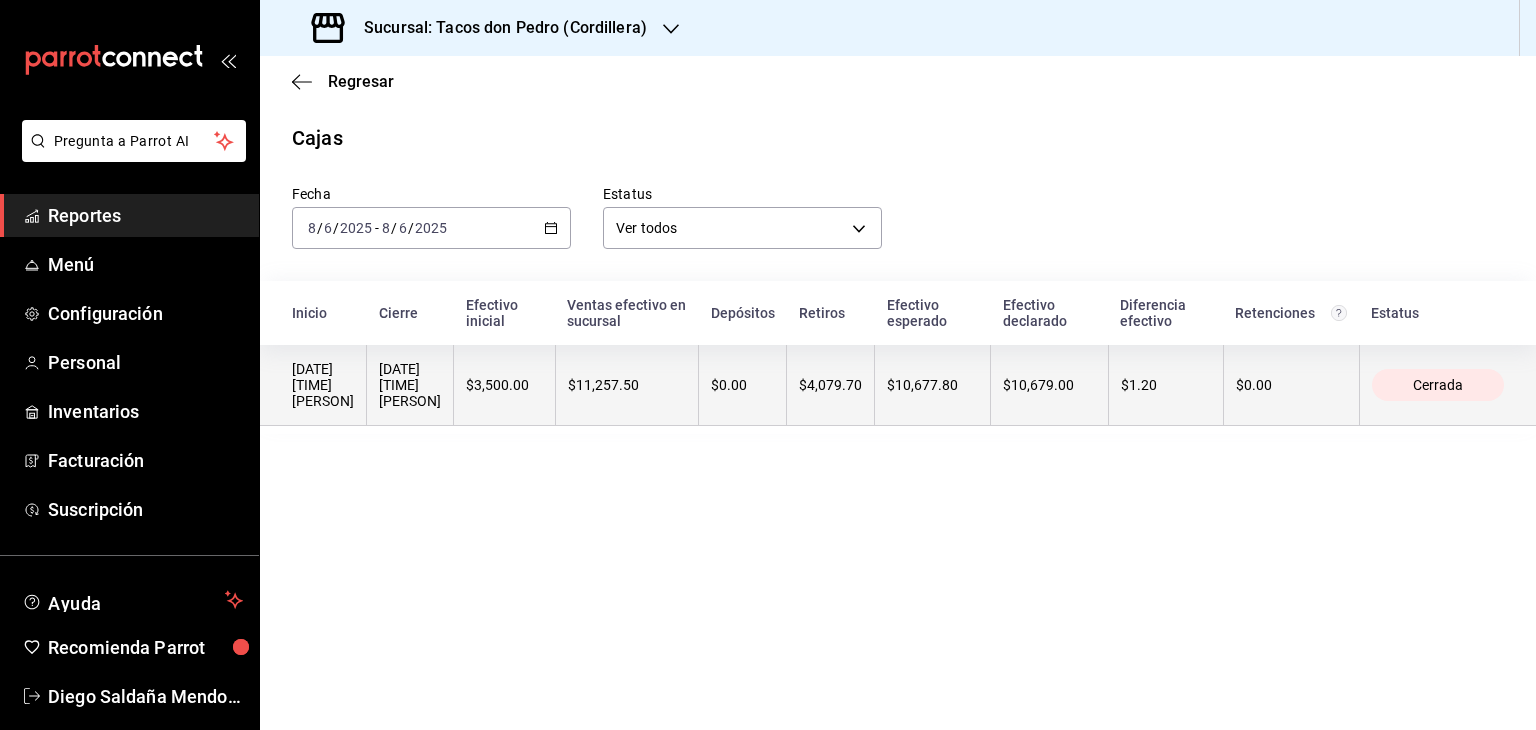 click on "$10,677.80" at bounding box center (933, 385) 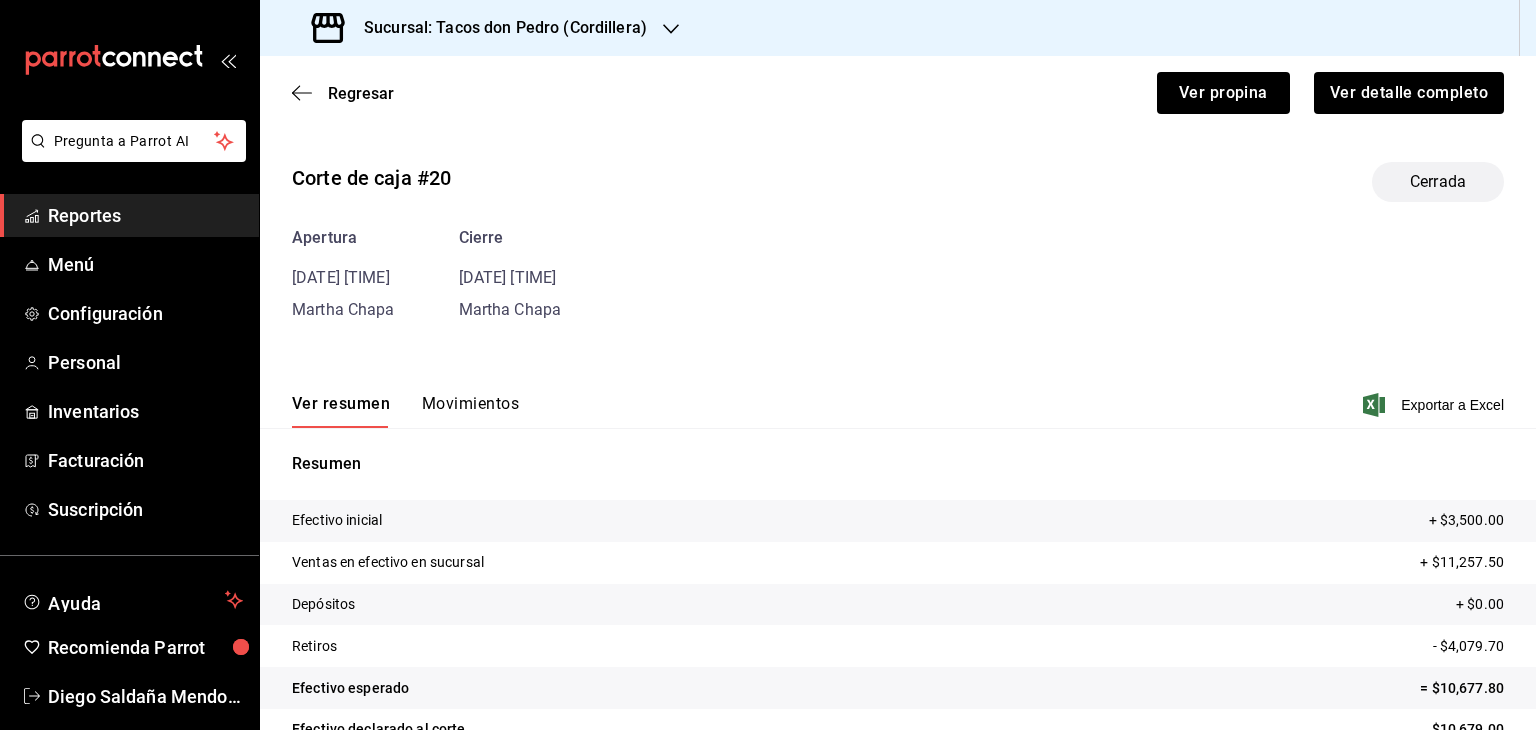 click on "Movimientos" at bounding box center (470, 411) 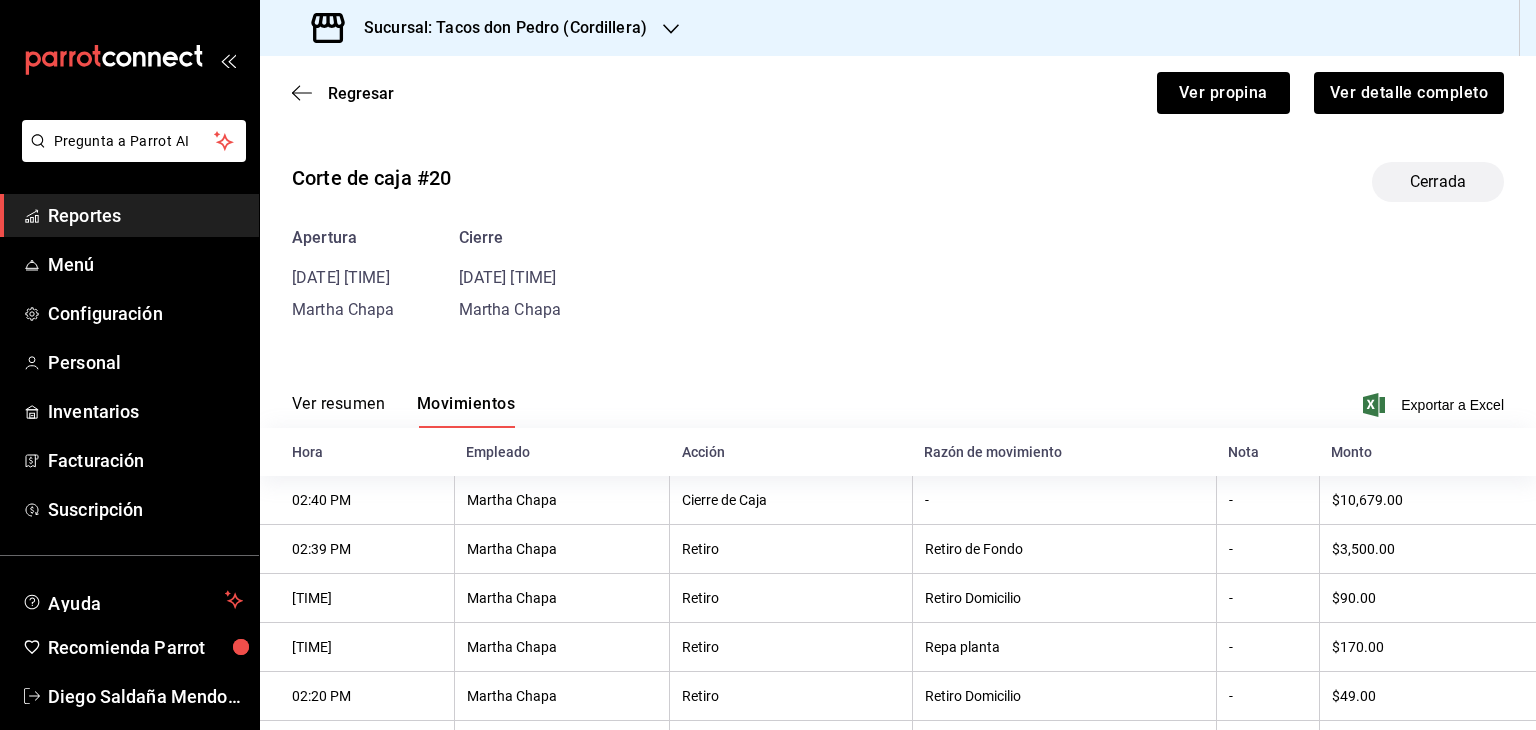 click on "Retiro" at bounding box center (791, 549) 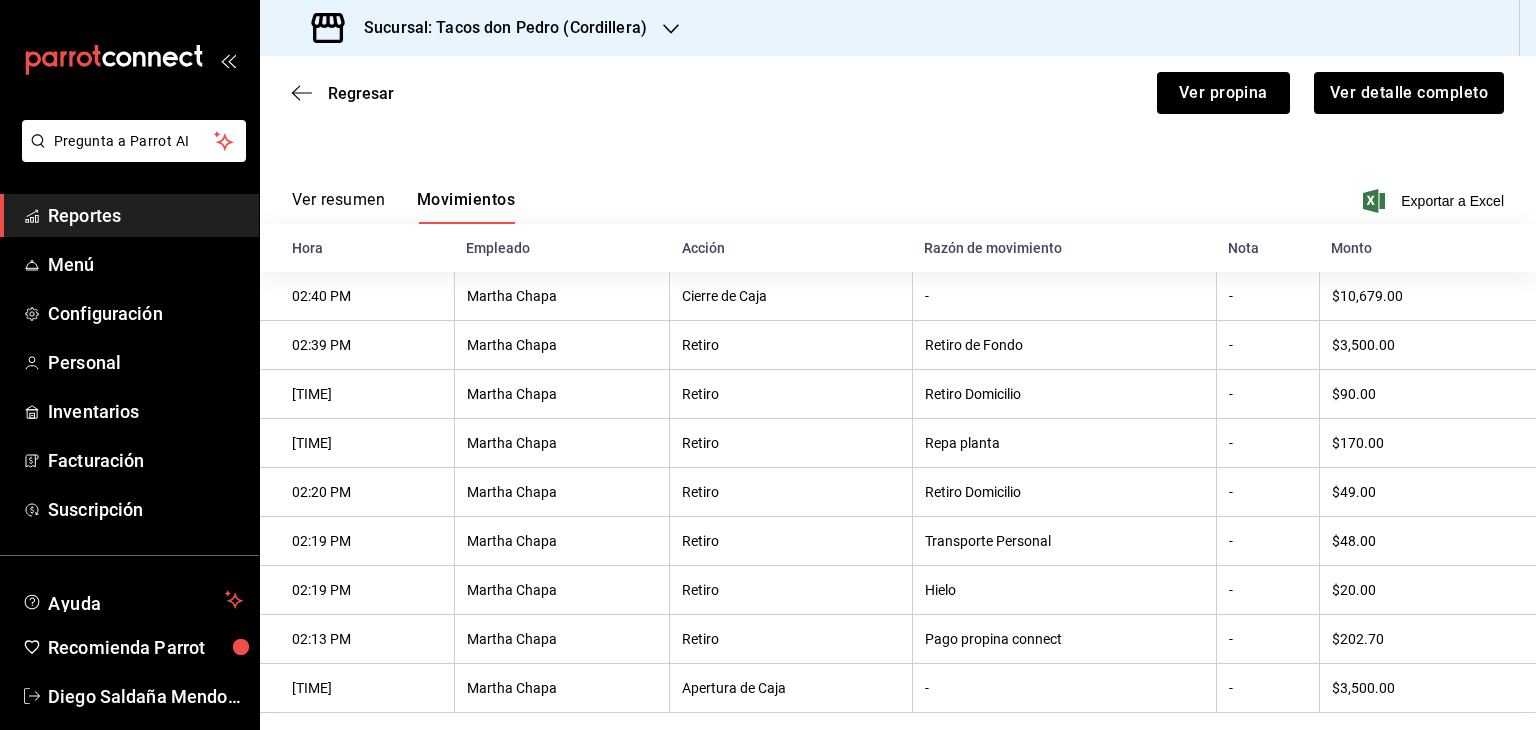 scroll, scrollTop: 241, scrollLeft: 0, axis: vertical 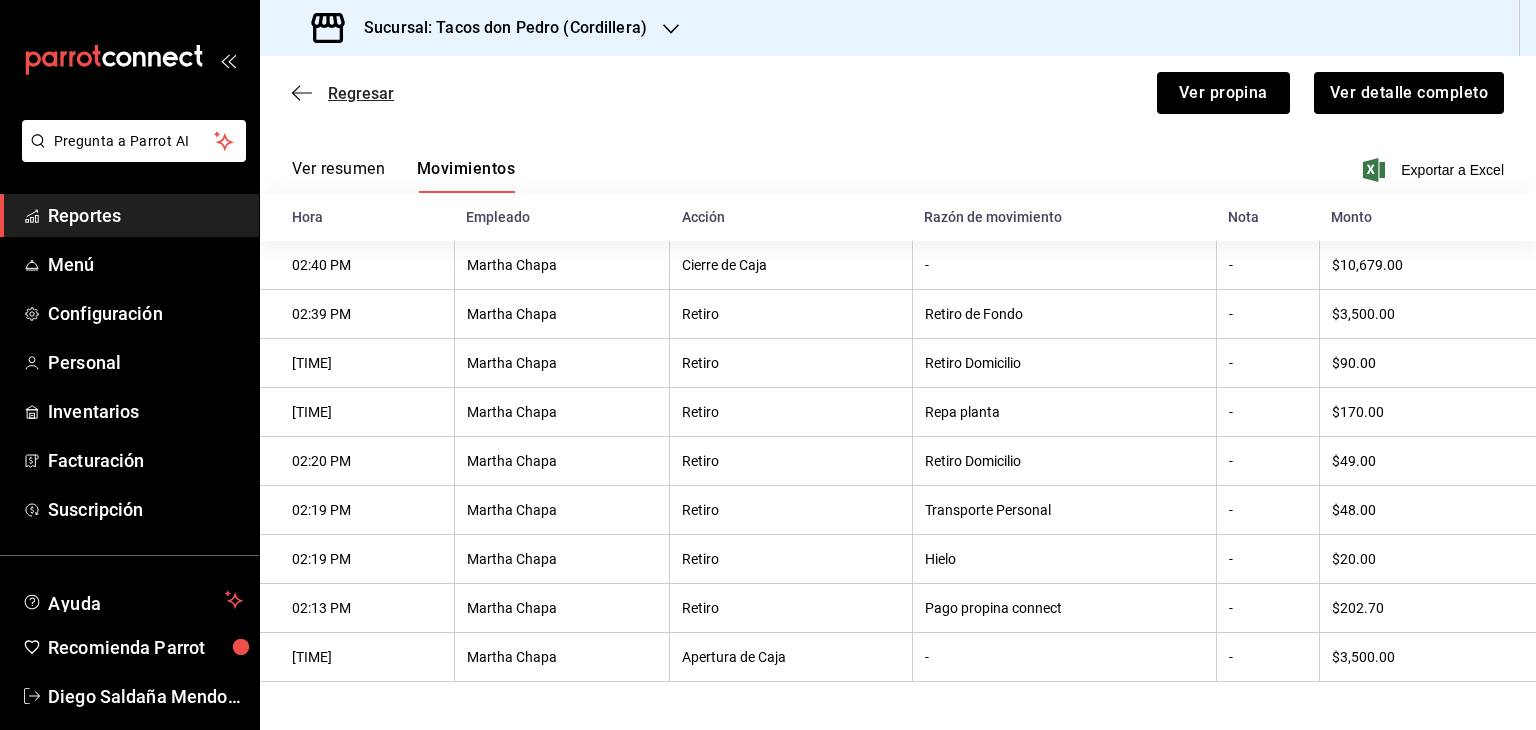 click 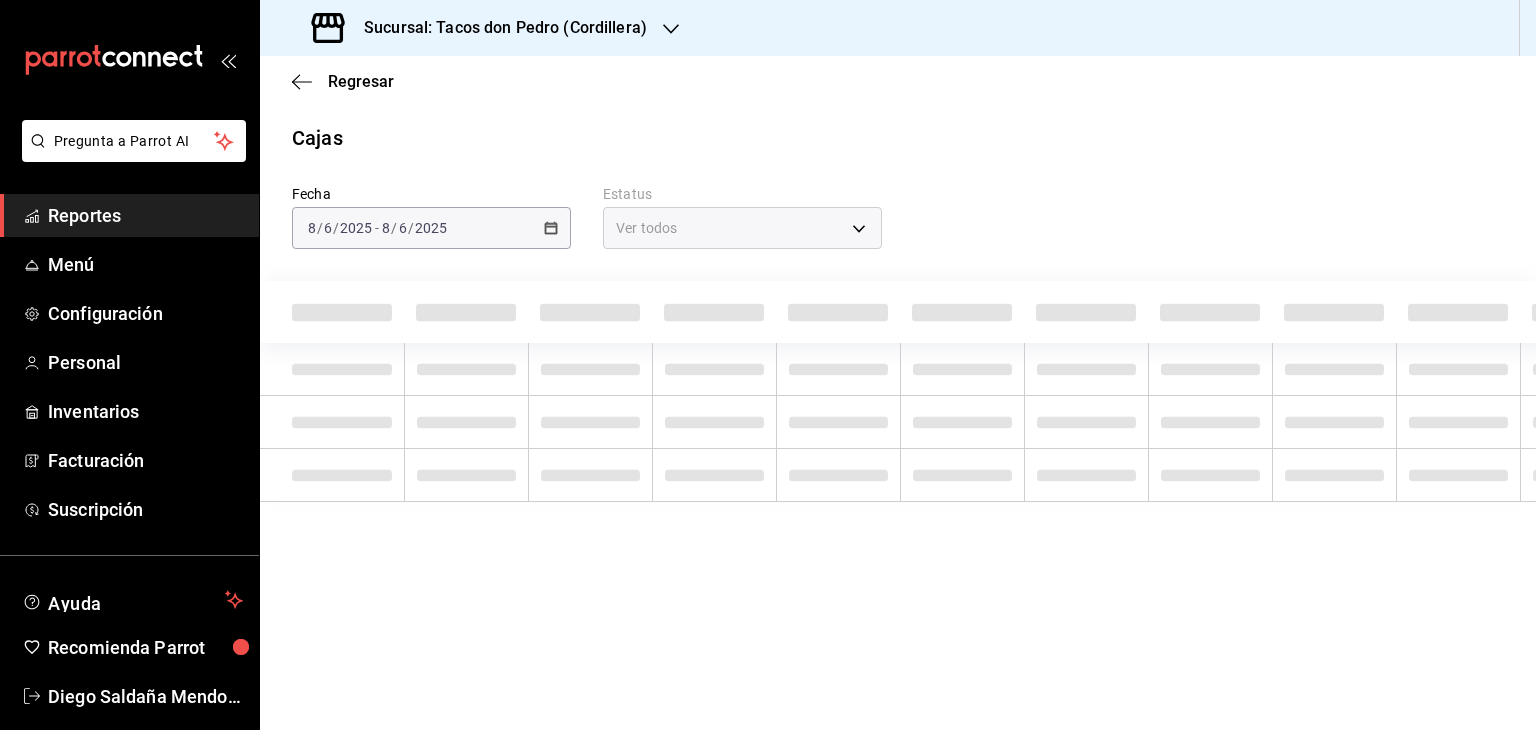 scroll, scrollTop: 0, scrollLeft: 0, axis: both 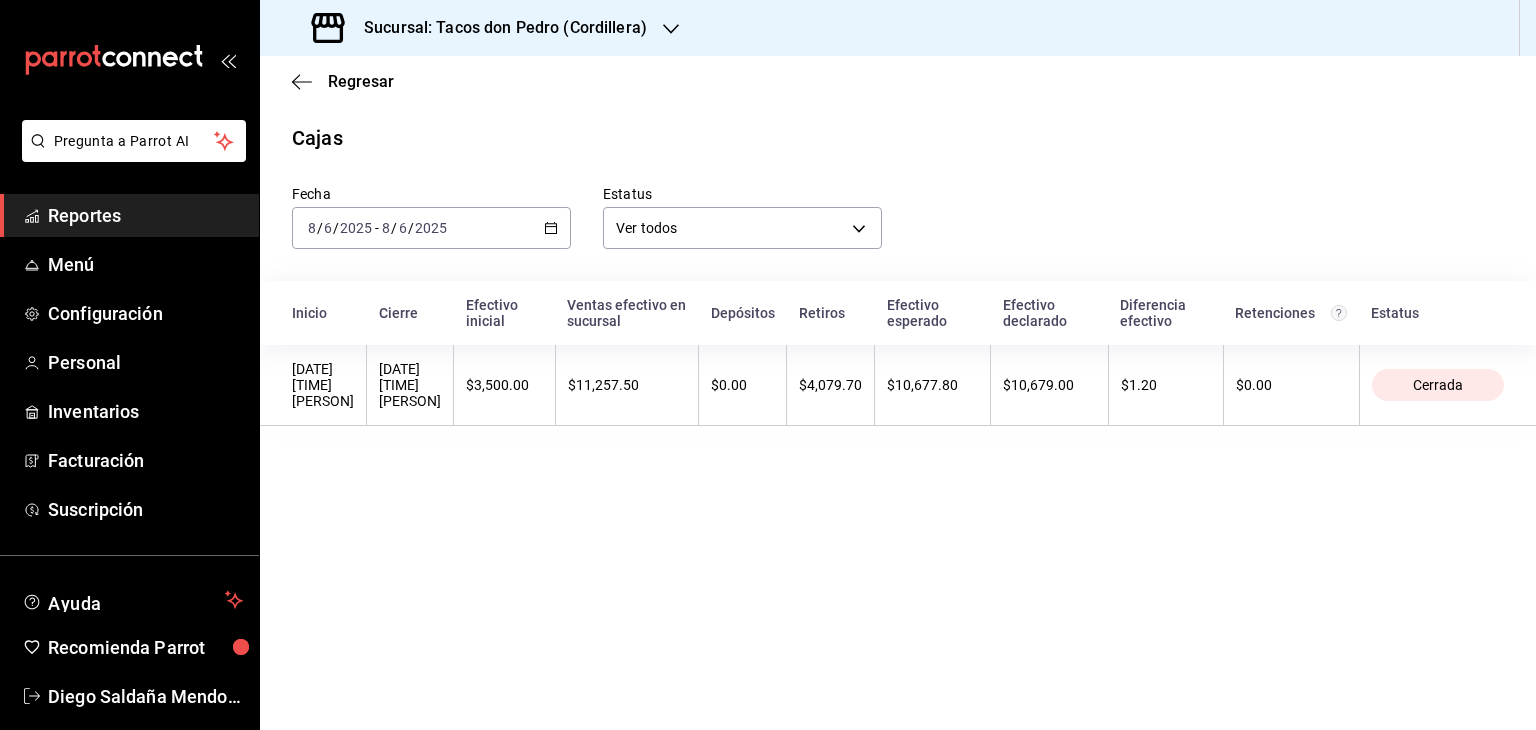 click at bounding box center (671, 28) 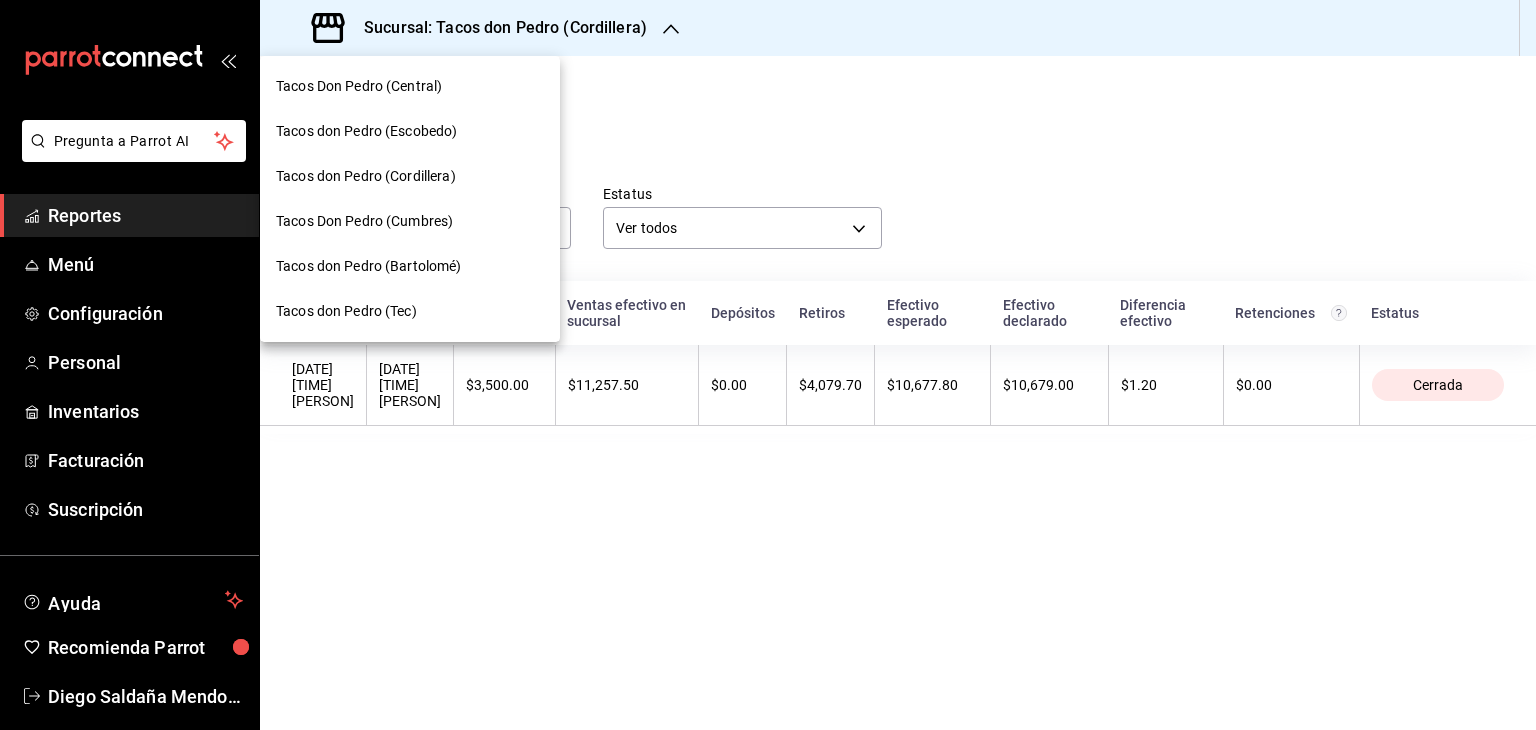click on "Tacos don Pedro (Escobedo)" at bounding box center (366, 131) 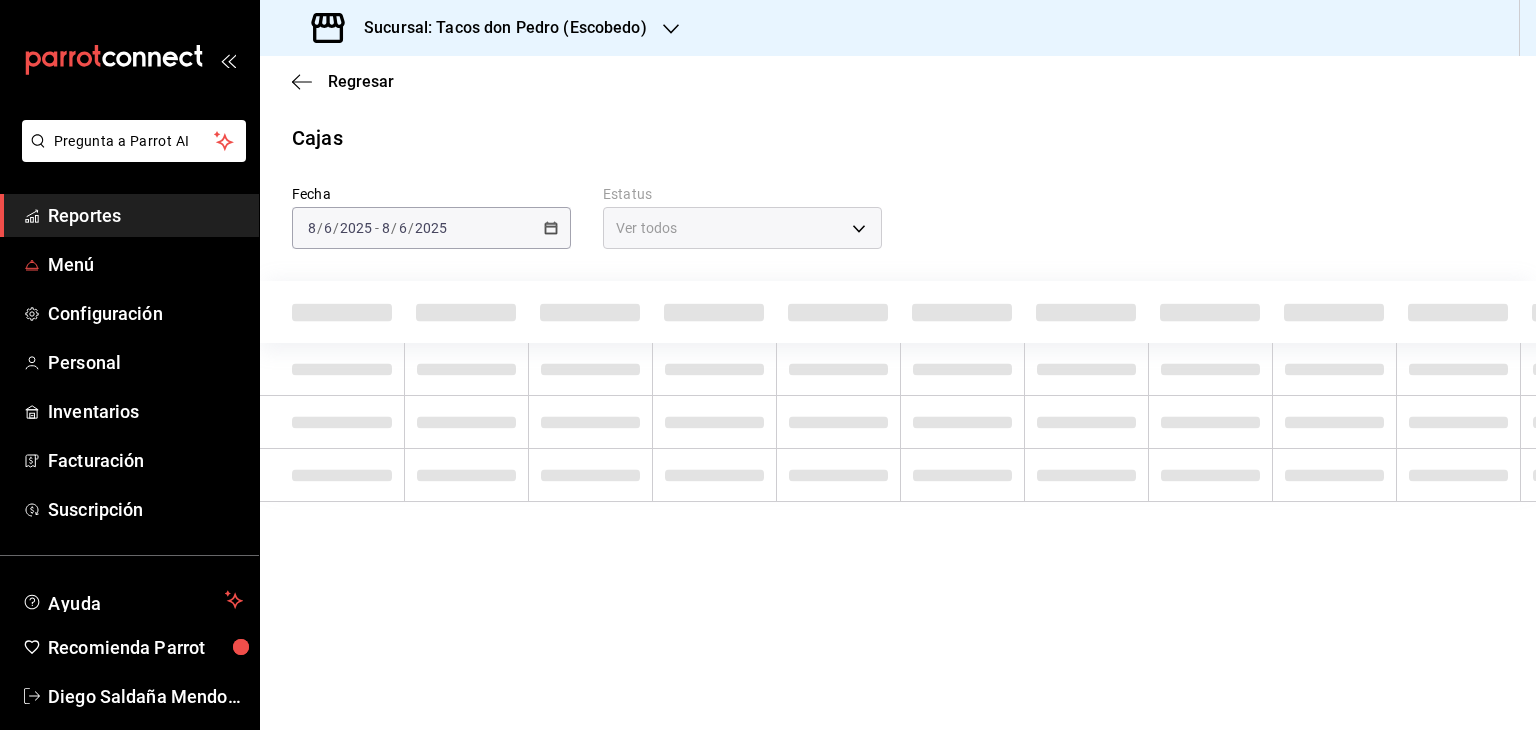 click on "Reportes" at bounding box center [145, 215] 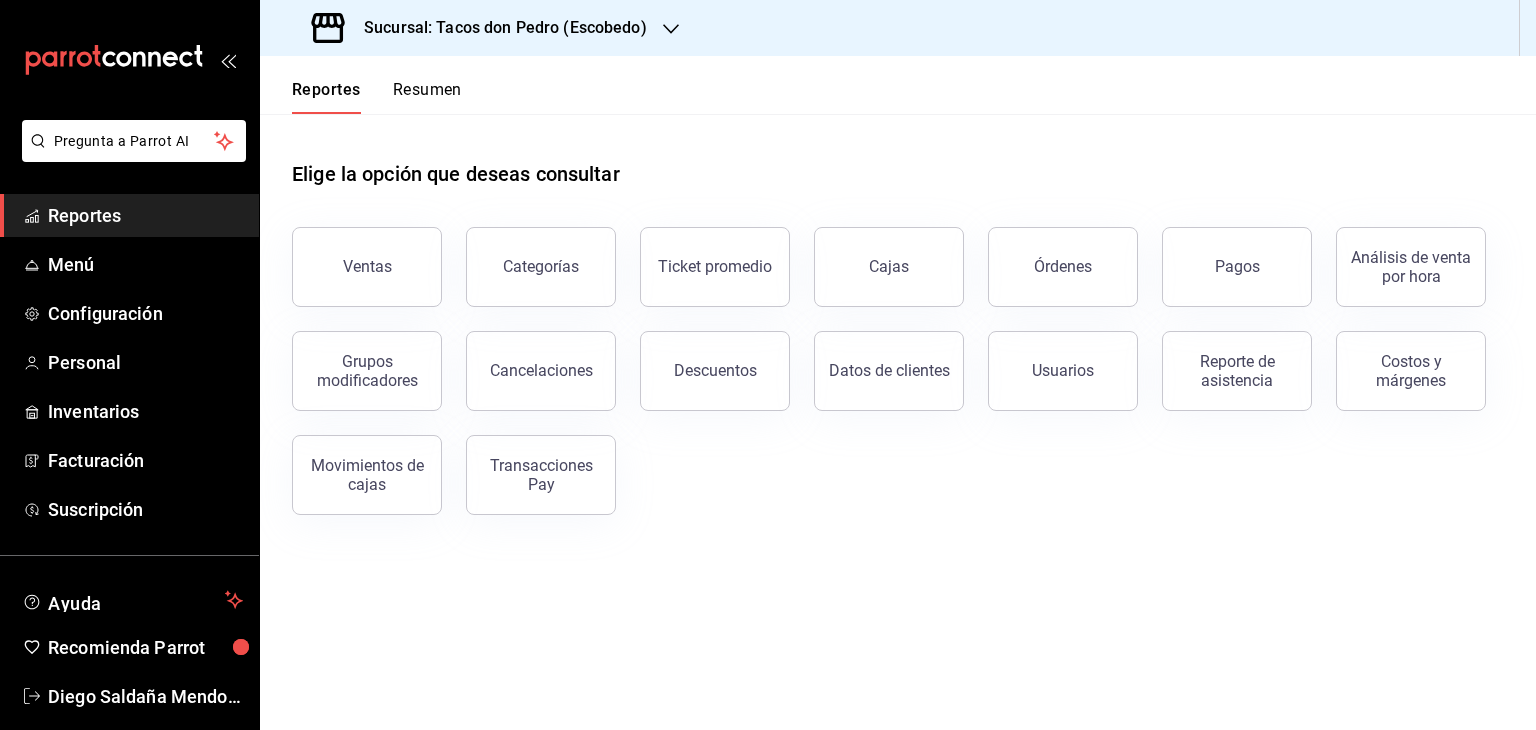 click on "Resumen" at bounding box center [427, 97] 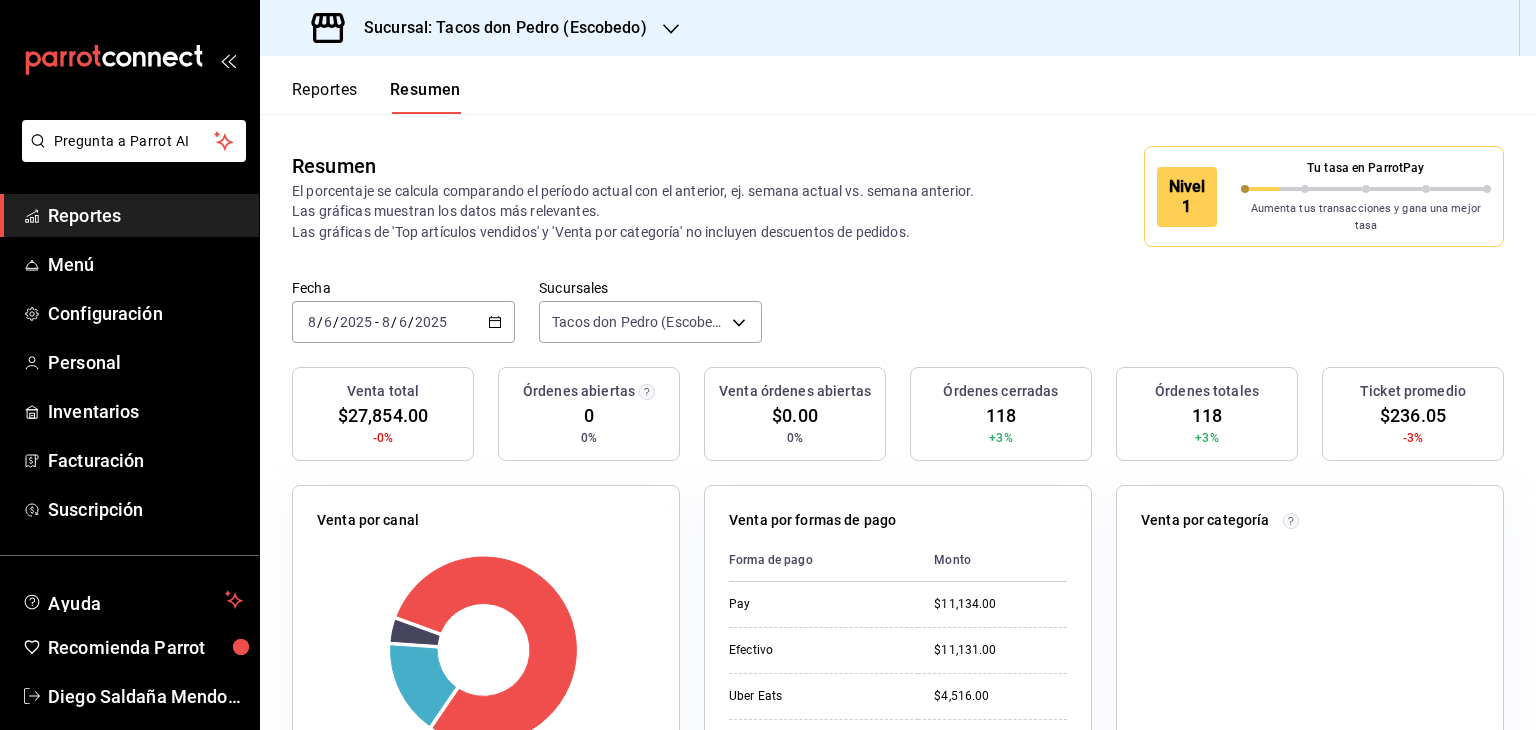 click on "Fecha [DATE] [TIME] / [DATE] - [DATE] [TIME] / [DATE] [TIME] Sucursales Tacos don Pedro (Escobedo)" at bounding box center (898, 323) 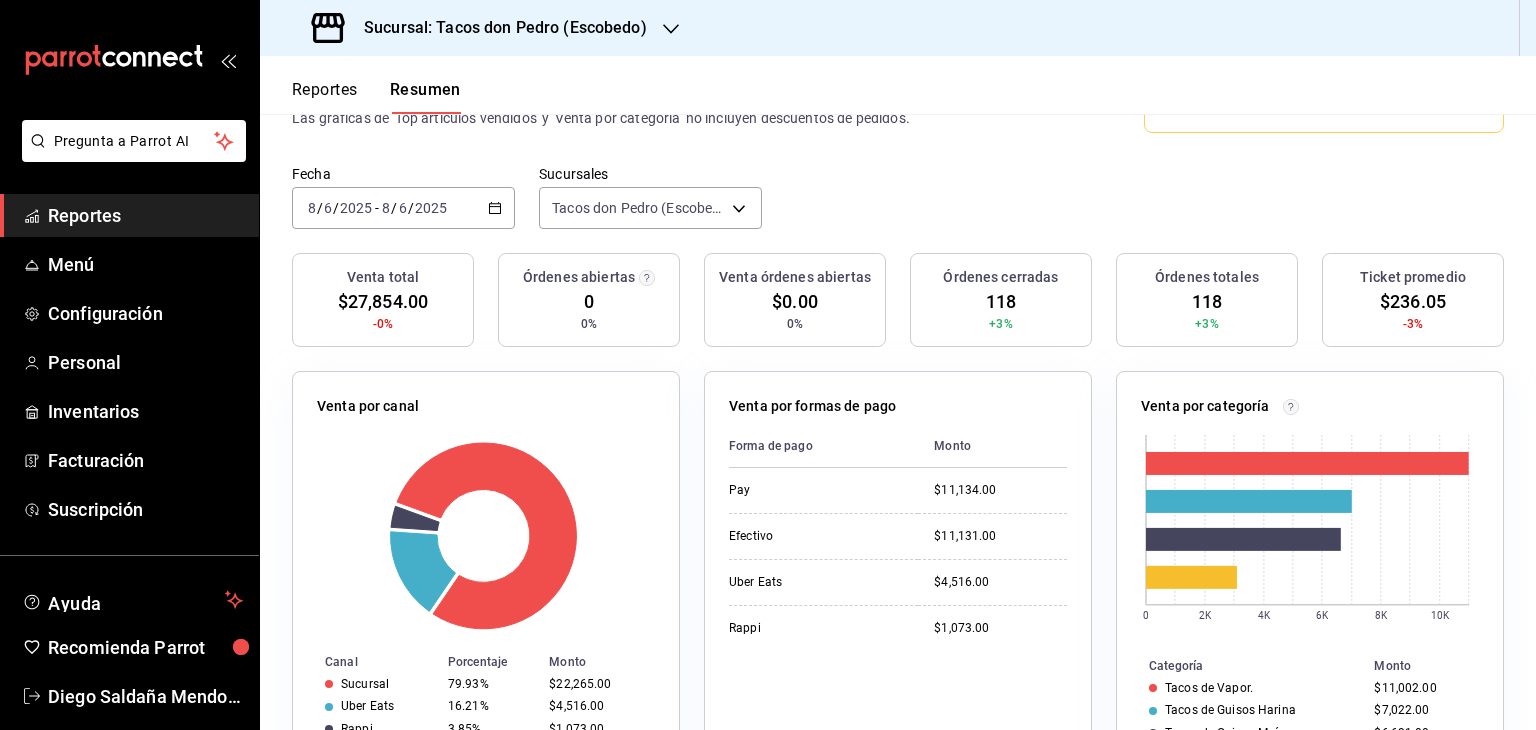 scroll, scrollTop: 120, scrollLeft: 0, axis: vertical 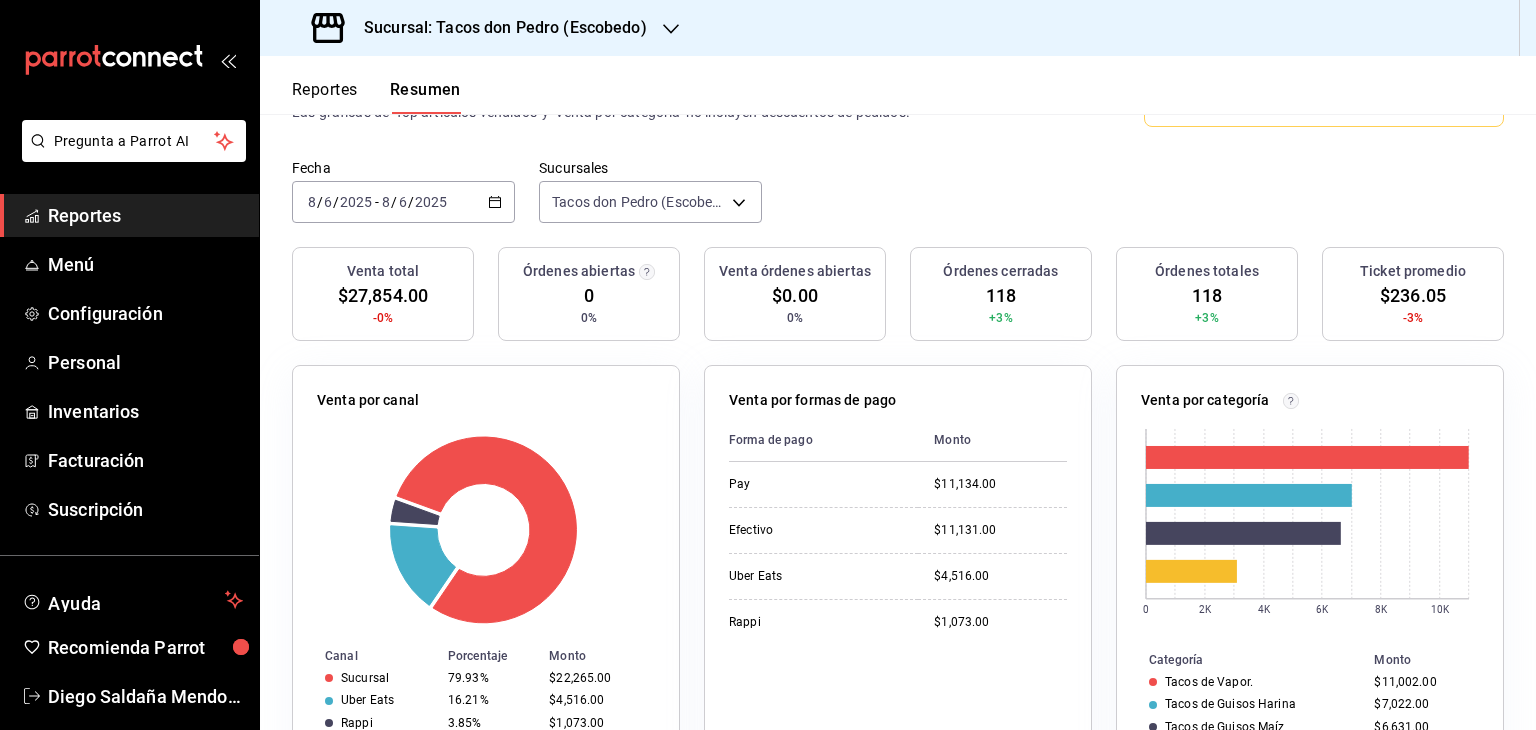 click on "Reportes" at bounding box center (145, 215) 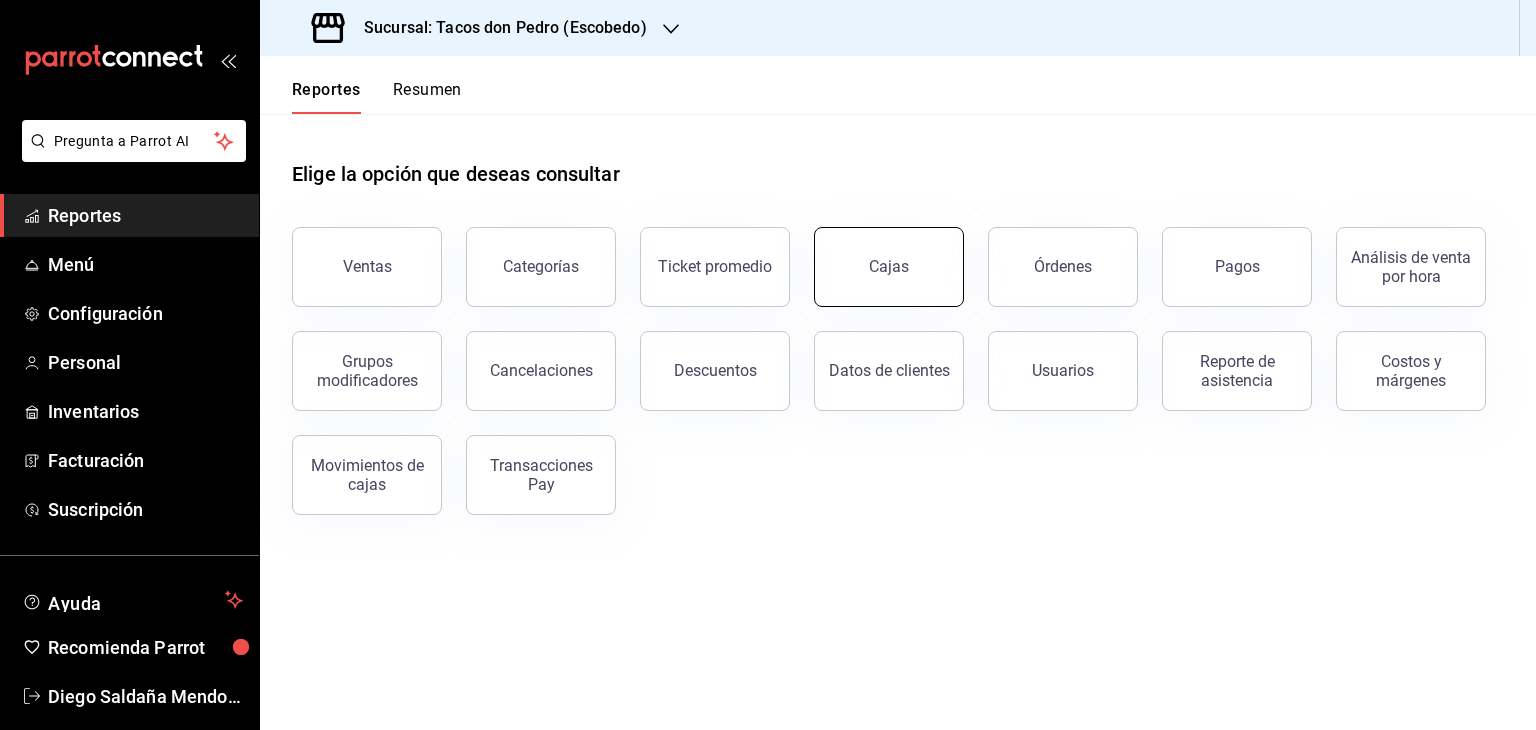 click on "Cajas" at bounding box center (889, 267) 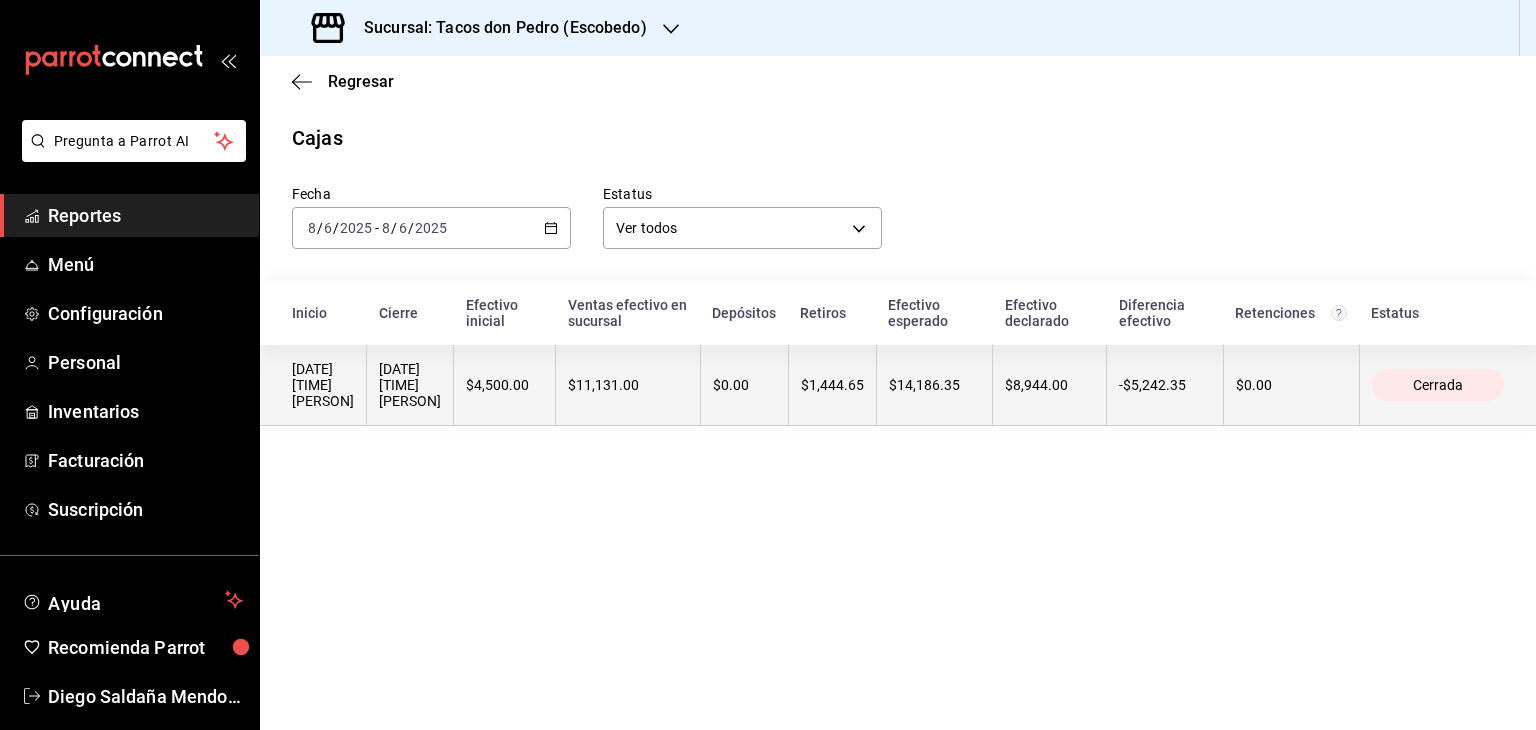 click on "$1,444.65" at bounding box center (832, 385) 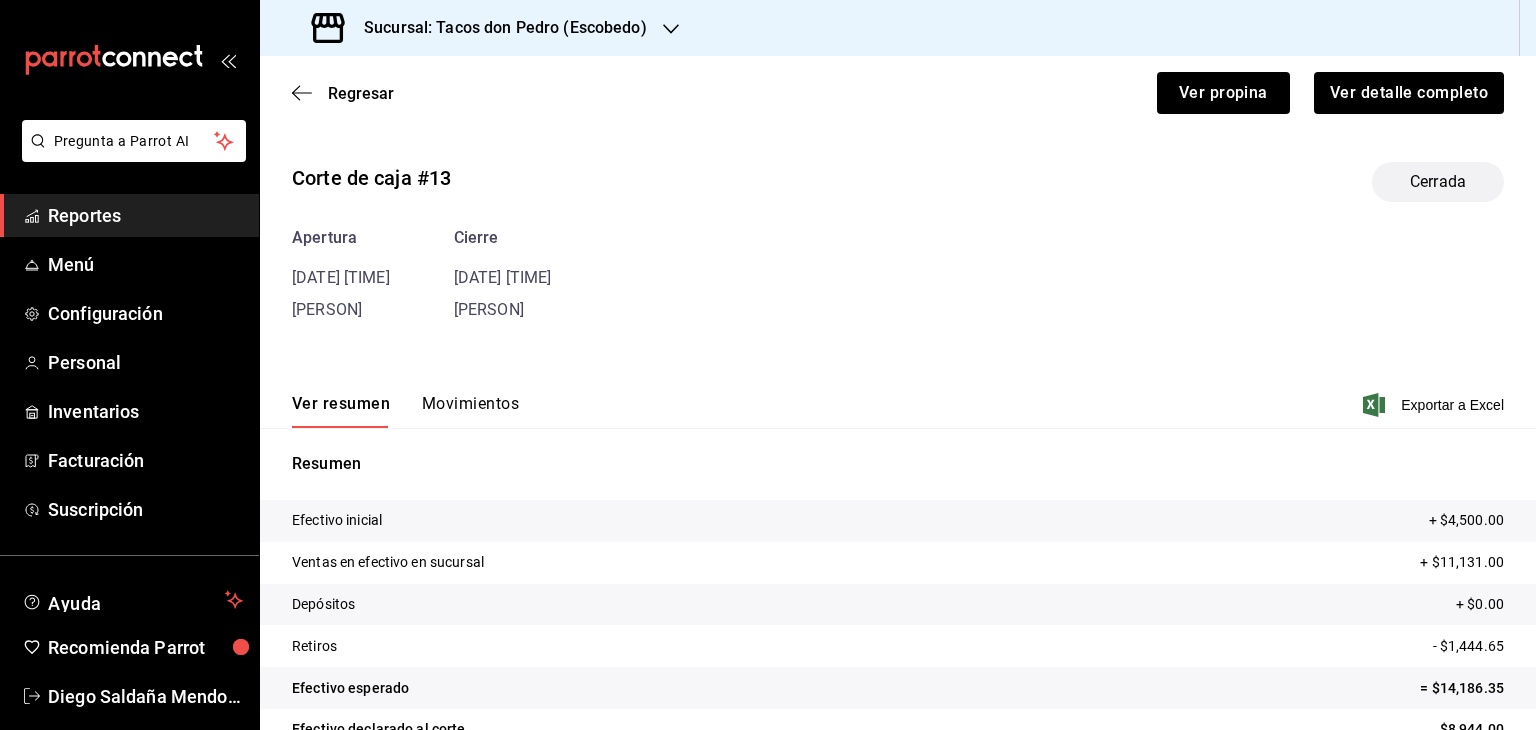click on "Movimientos" at bounding box center [470, 411] 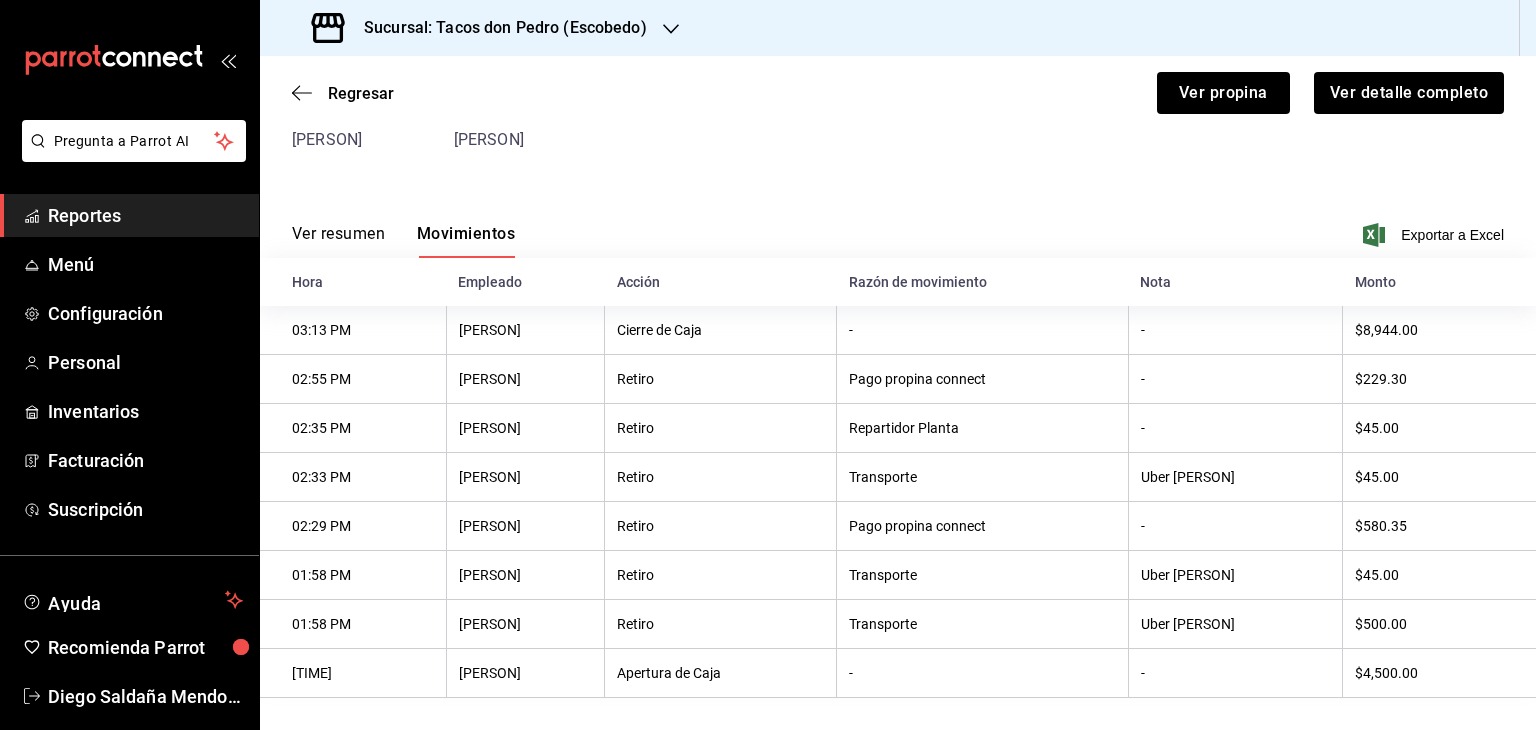 scroll, scrollTop: 161, scrollLeft: 0, axis: vertical 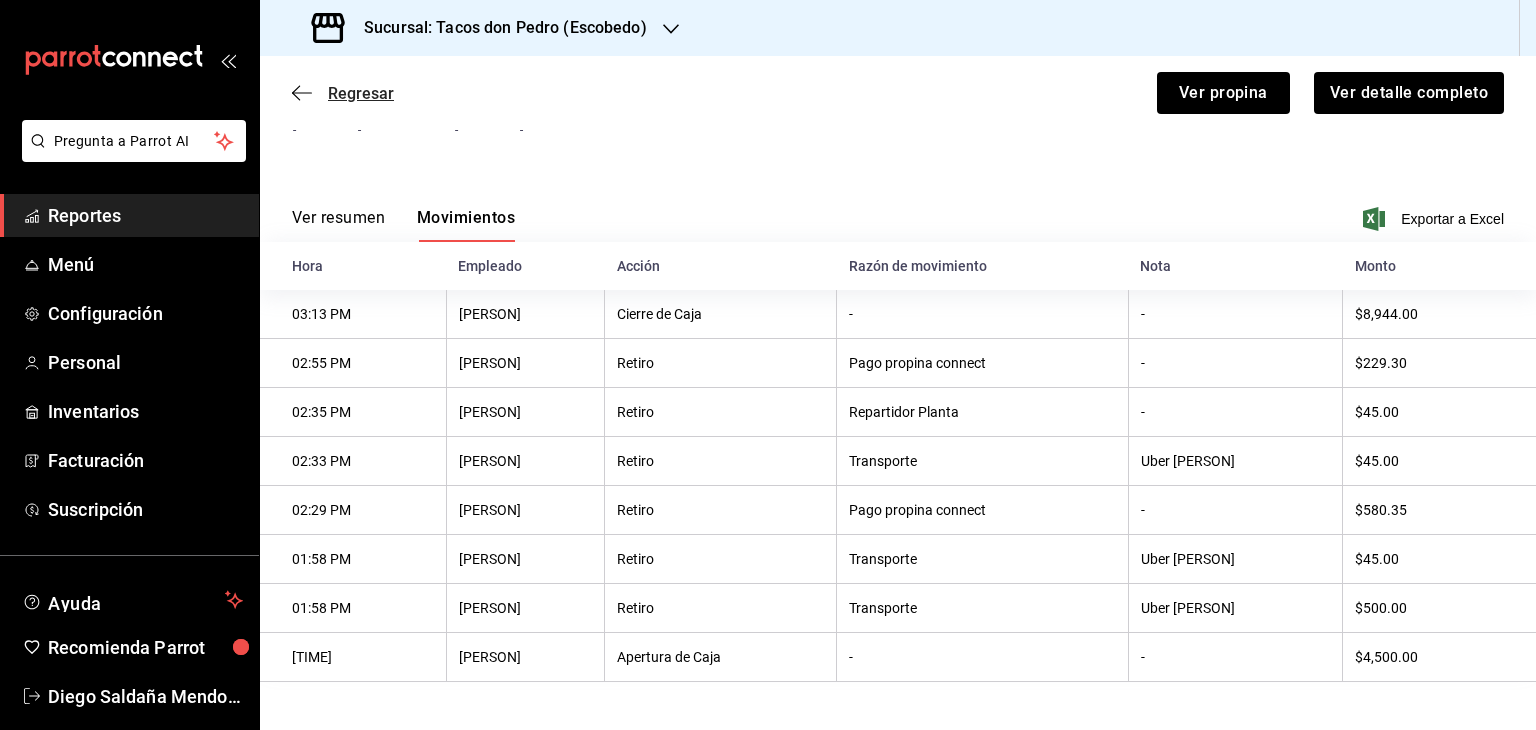 click 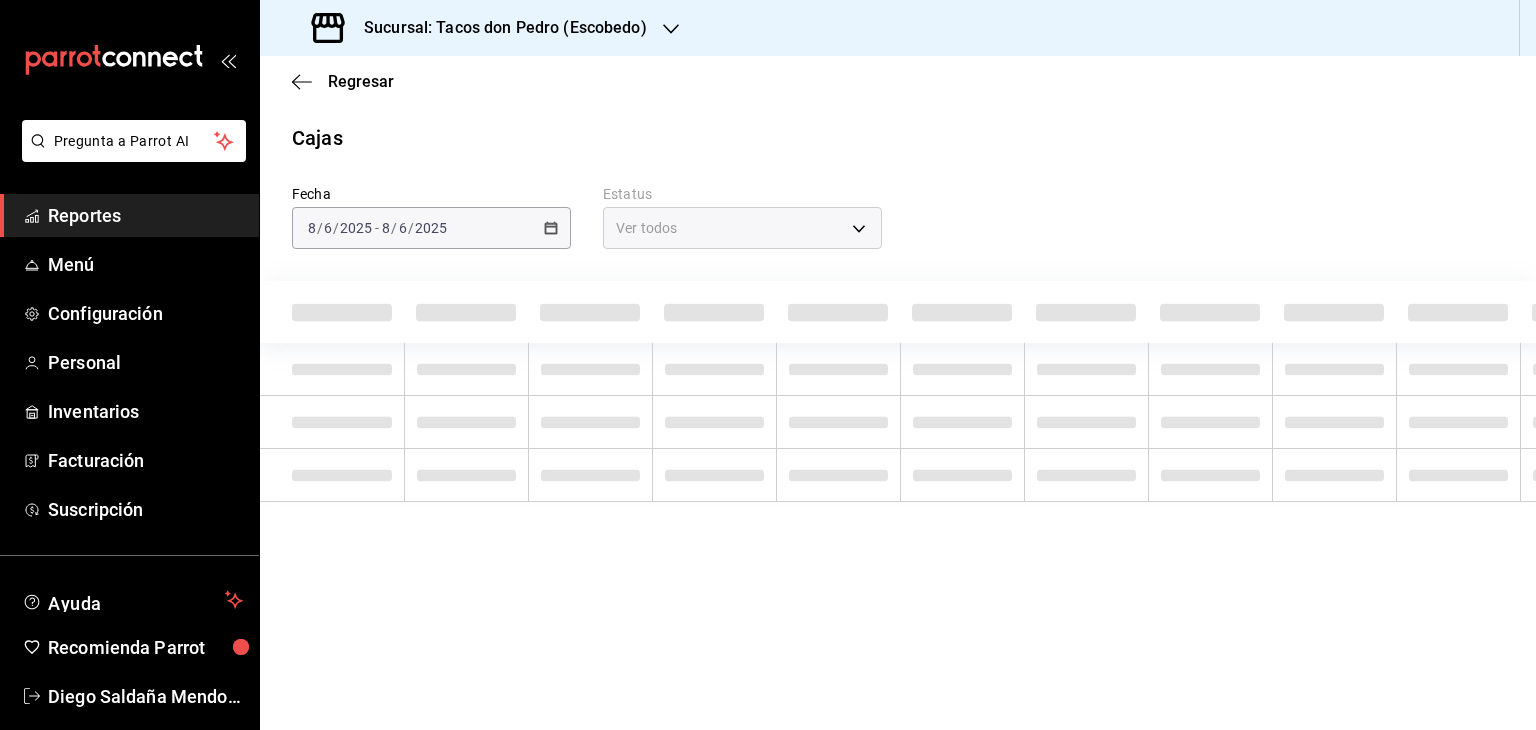 scroll, scrollTop: 0, scrollLeft: 0, axis: both 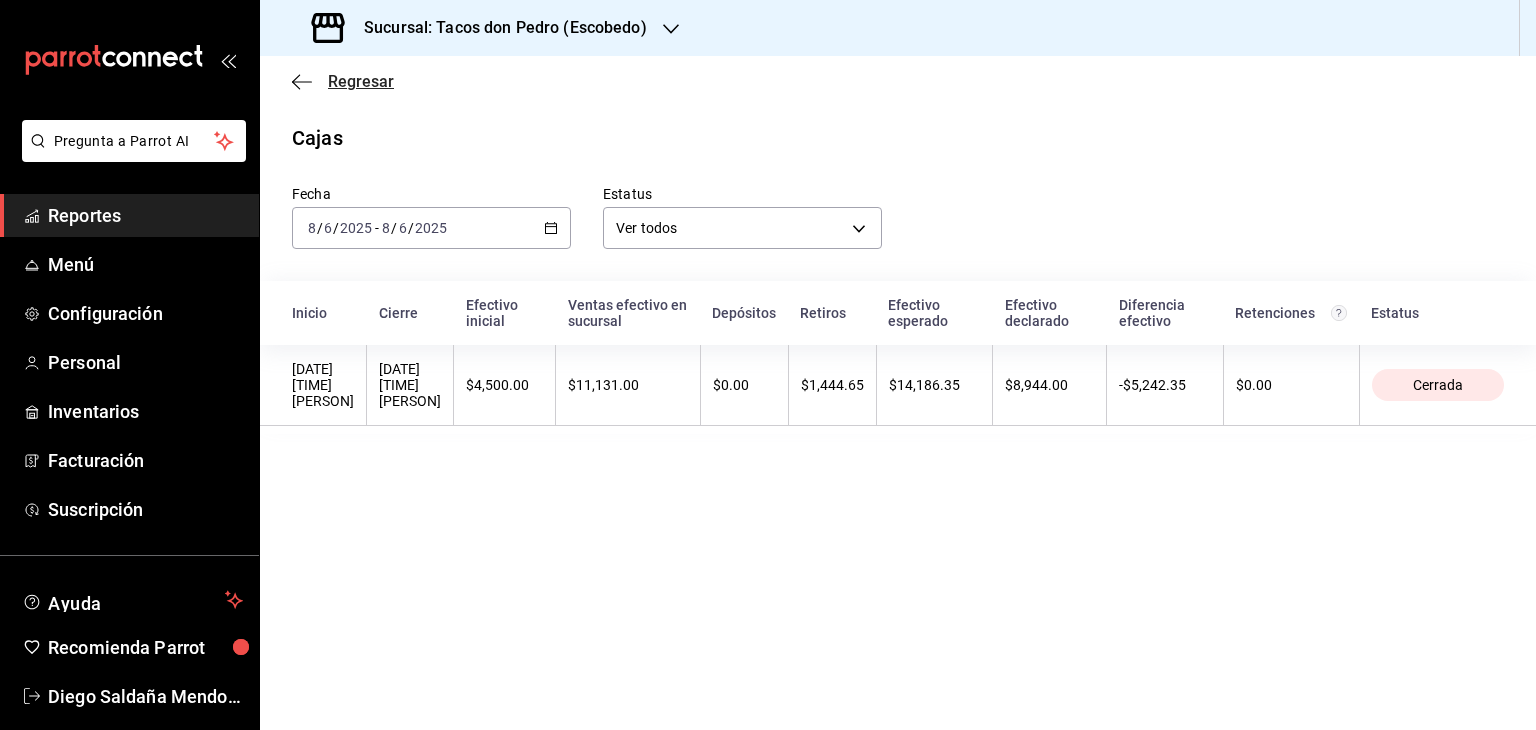 click 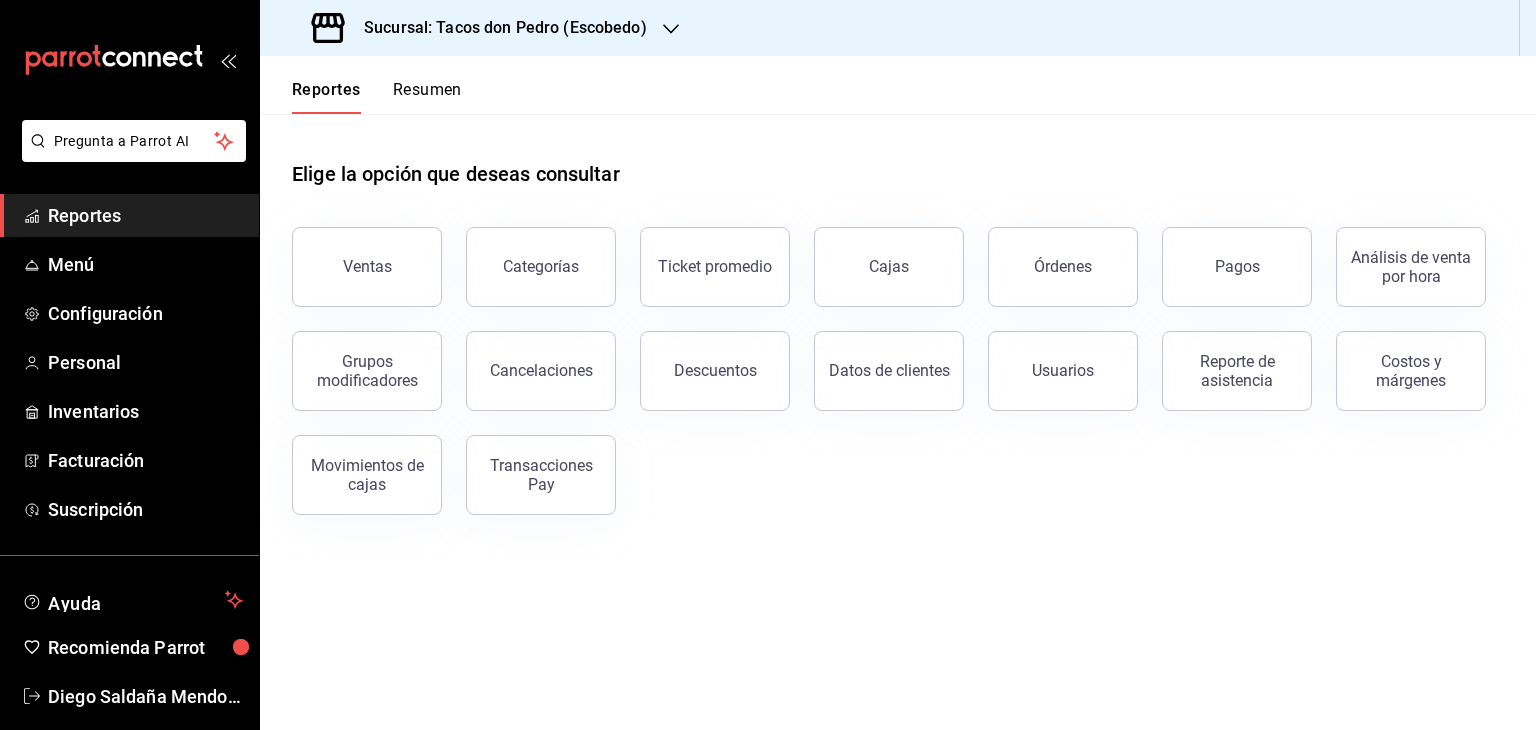 click on "Reportes" at bounding box center [145, 215] 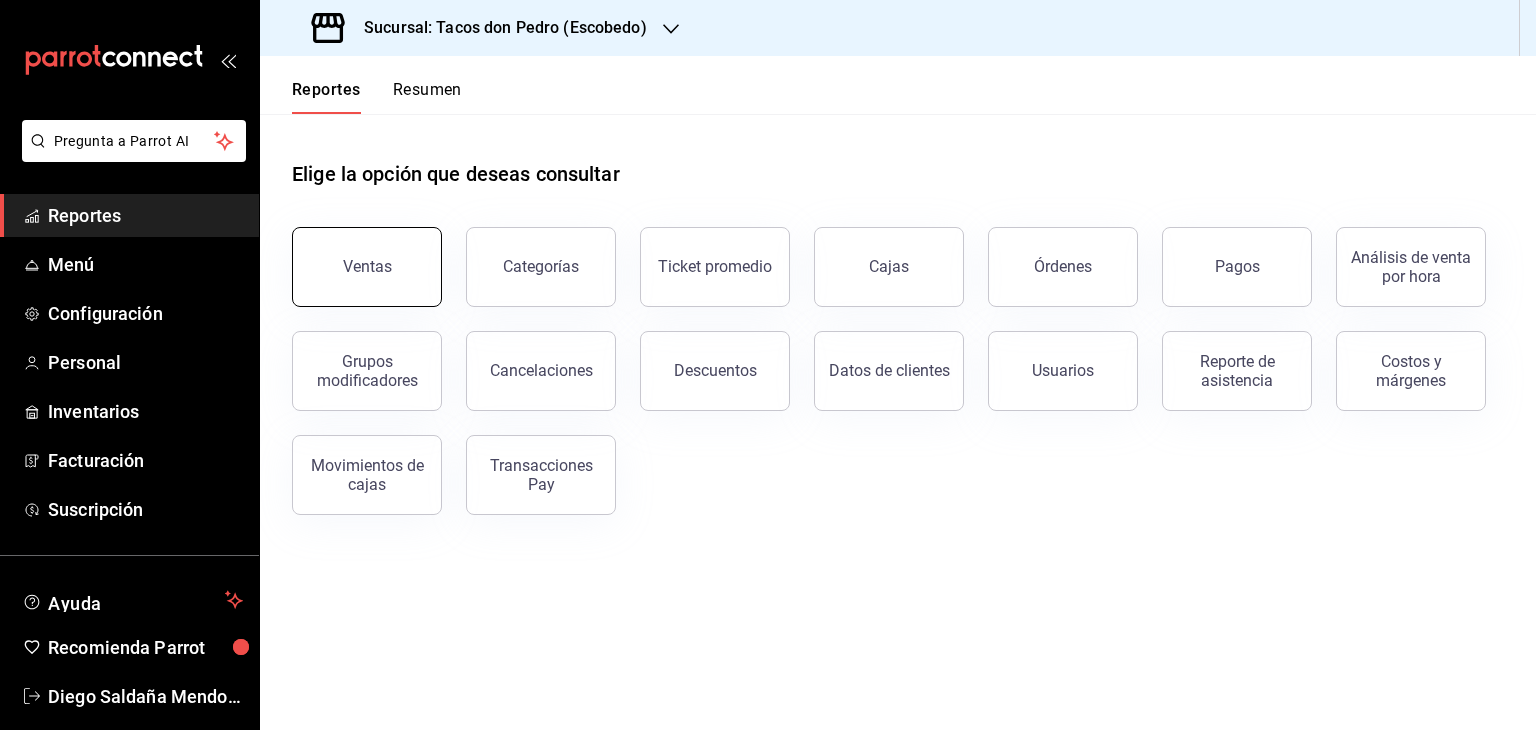 click on "Ventas" at bounding box center [367, 267] 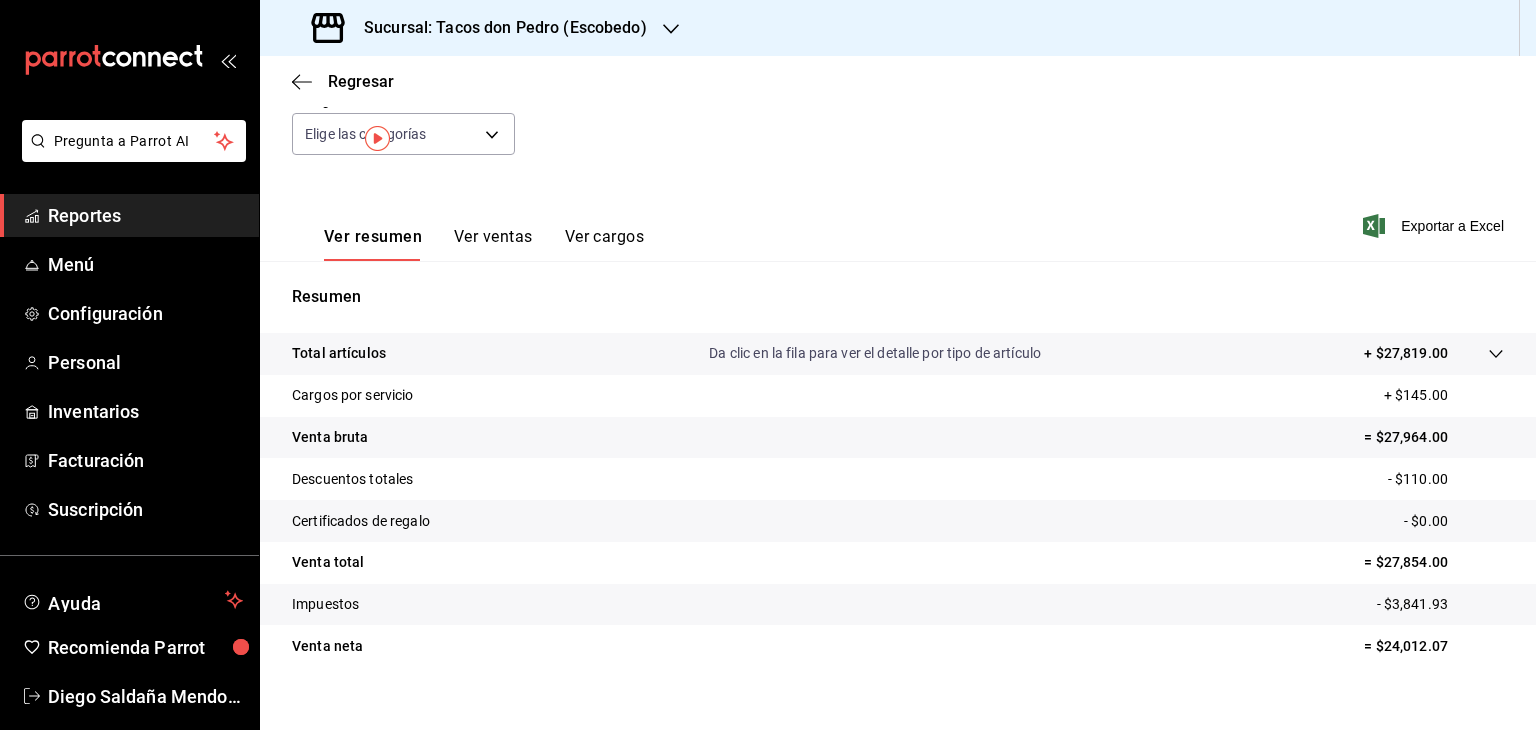 scroll, scrollTop: 0, scrollLeft: 0, axis: both 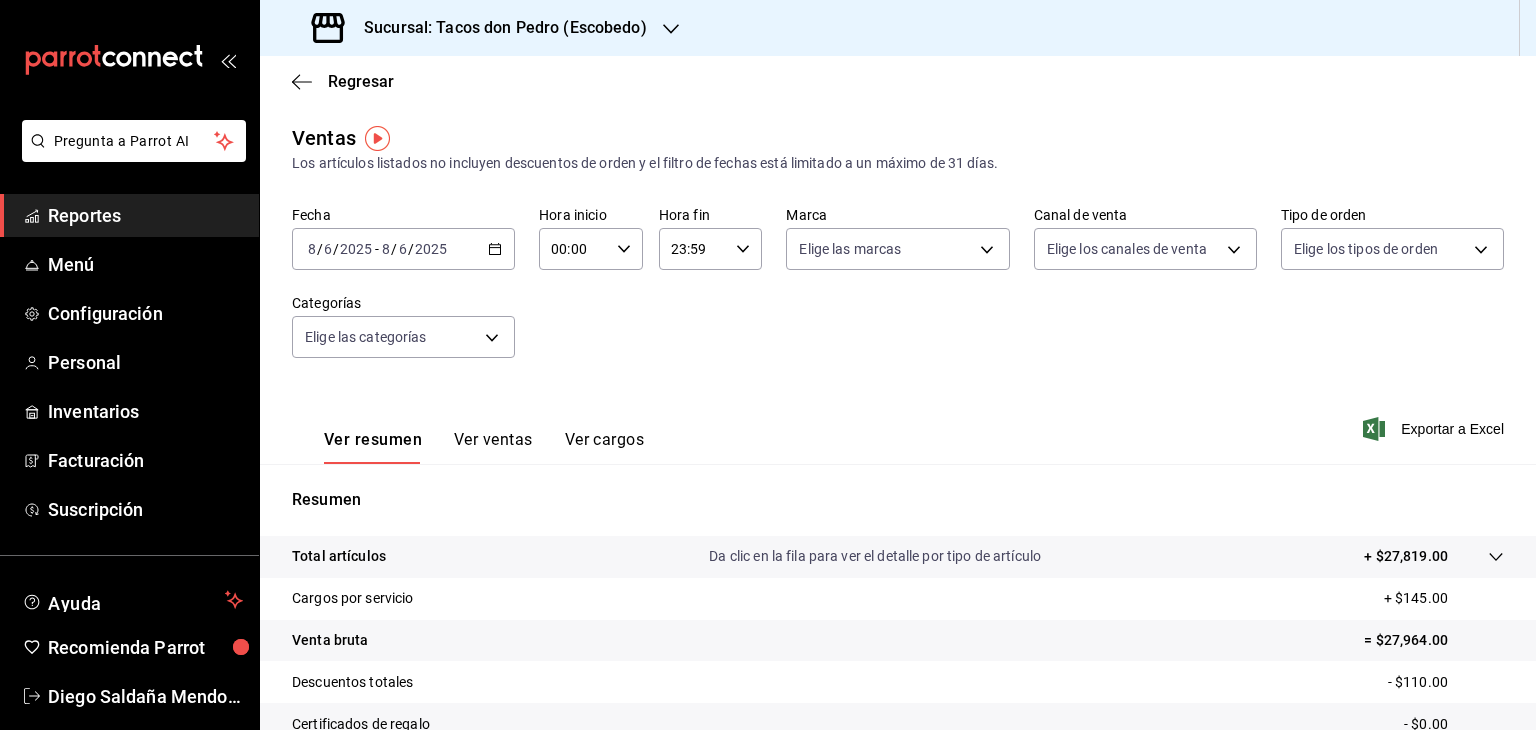click on "Reportes" at bounding box center (145, 215) 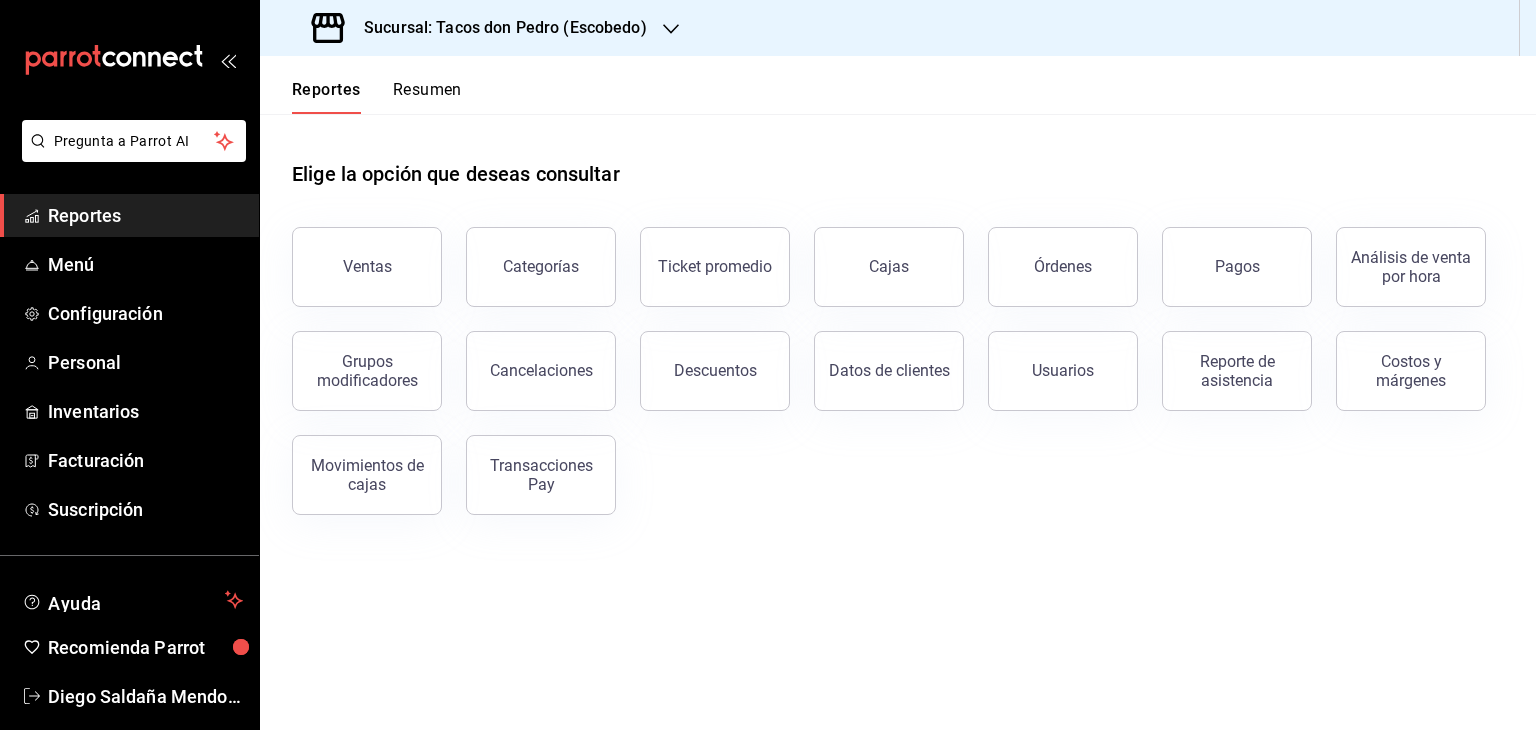 click on "Órdenes" at bounding box center (1051, 255) 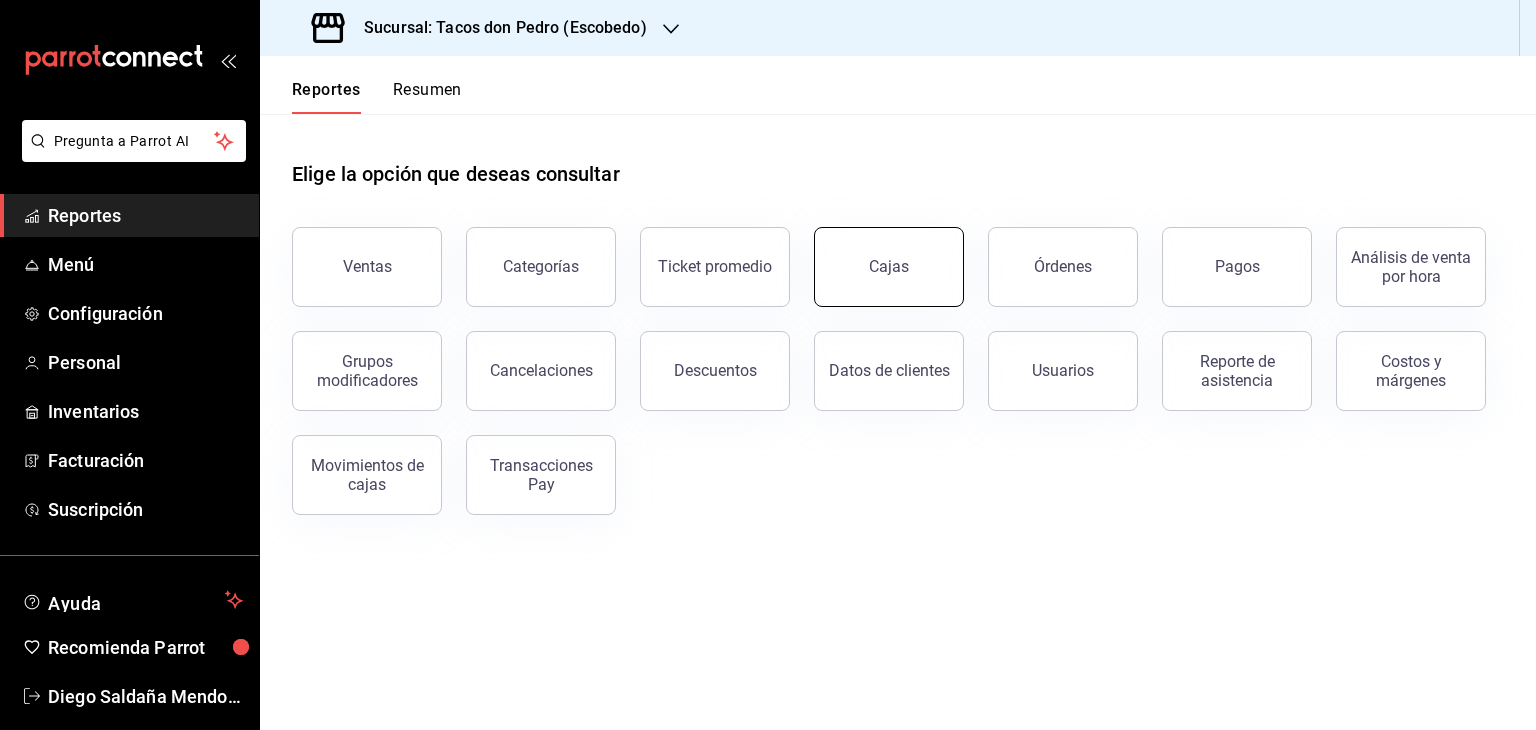 click on "Cajas" at bounding box center (889, 266) 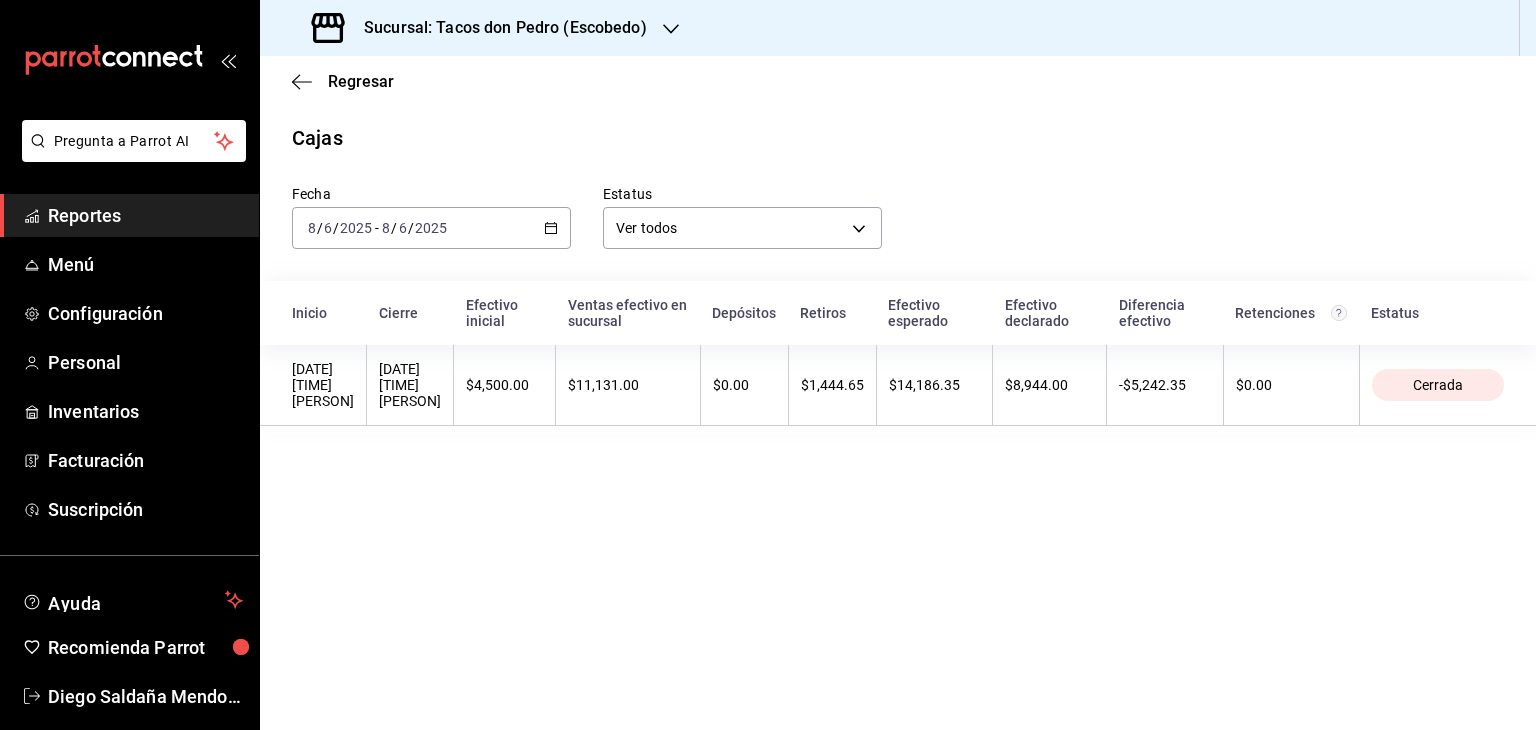click on "Cajas" at bounding box center [898, 138] 